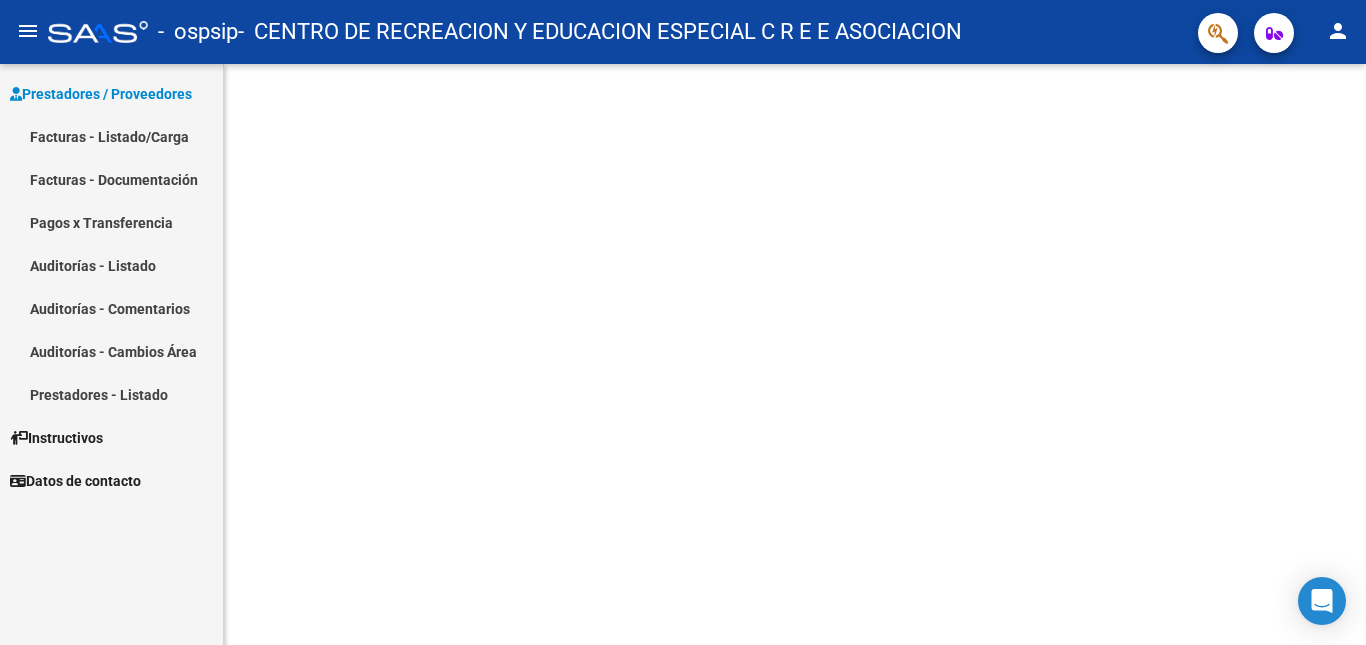 scroll, scrollTop: 0, scrollLeft: 0, axis: both 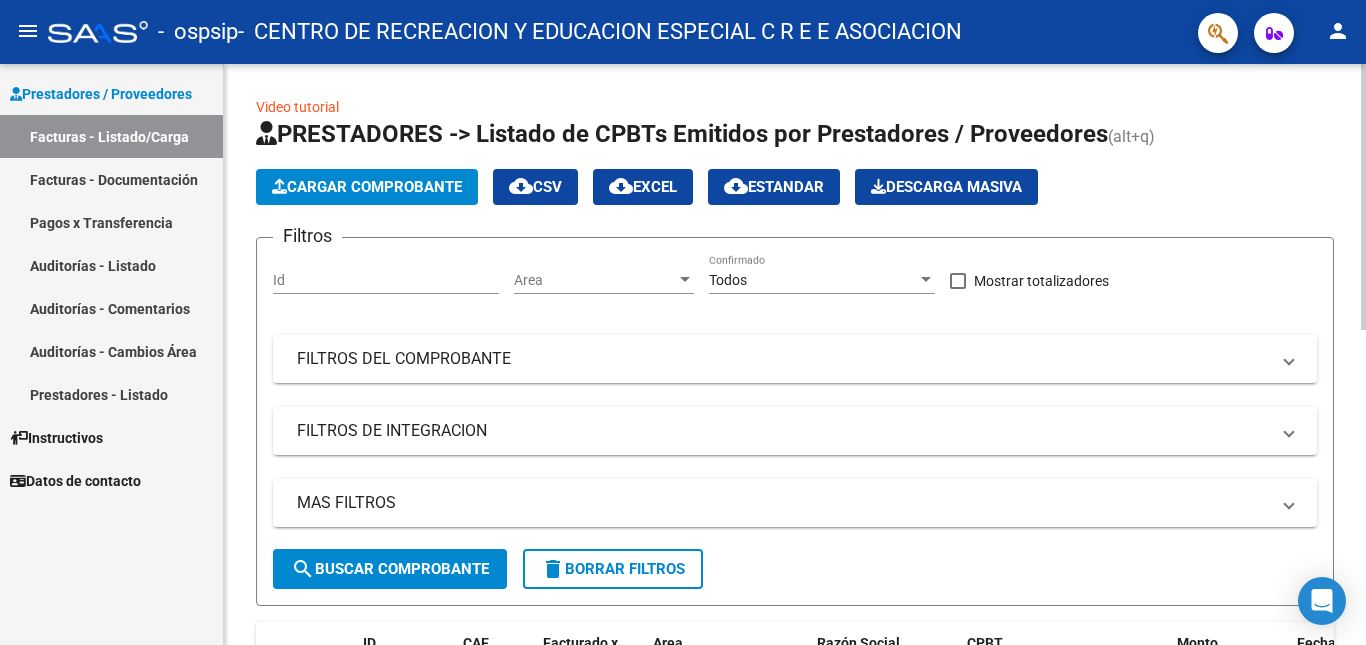 click on "Cargar Comprobante" 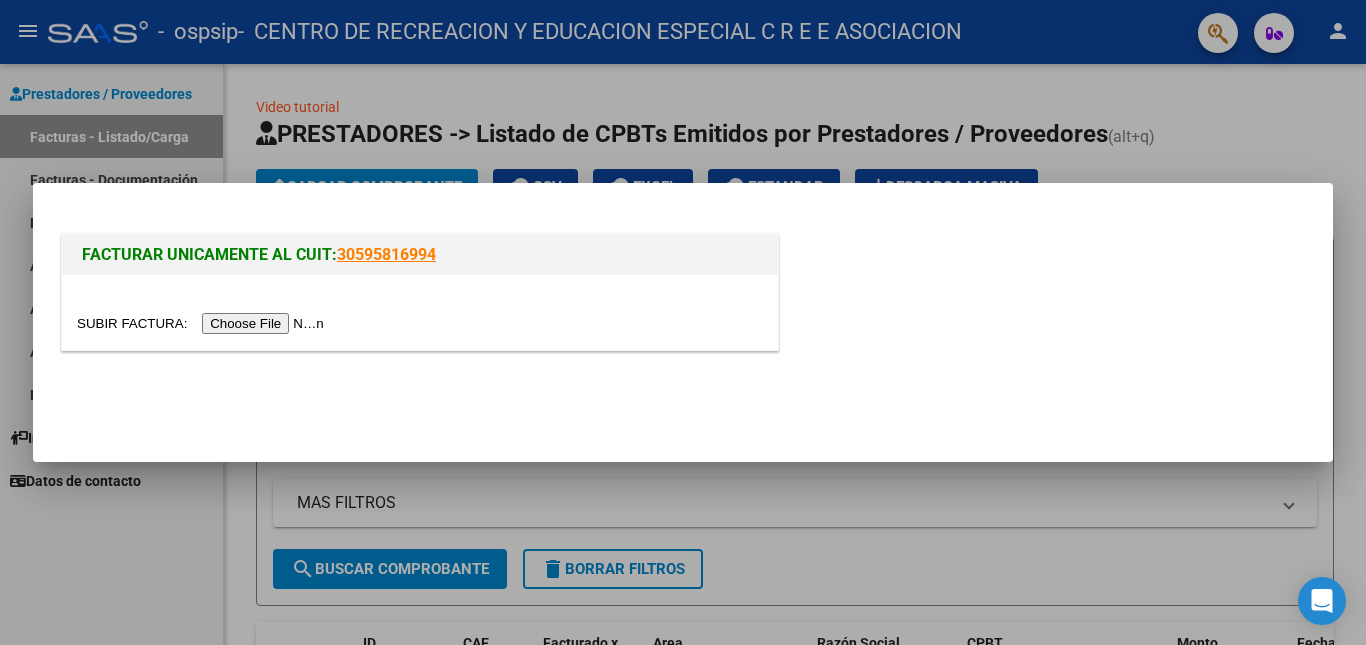 click at bounding box center (203, 323) 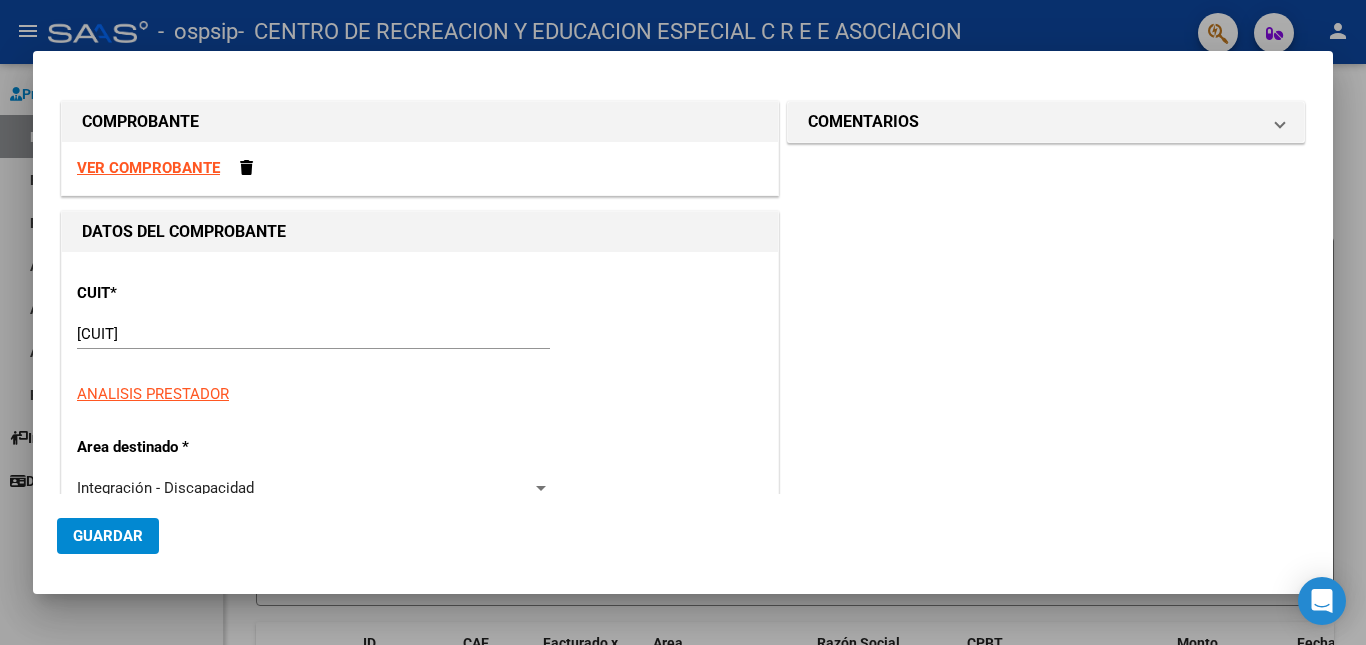scroll, scrollTop: 300, scrollLeft: 0, axis: vertical 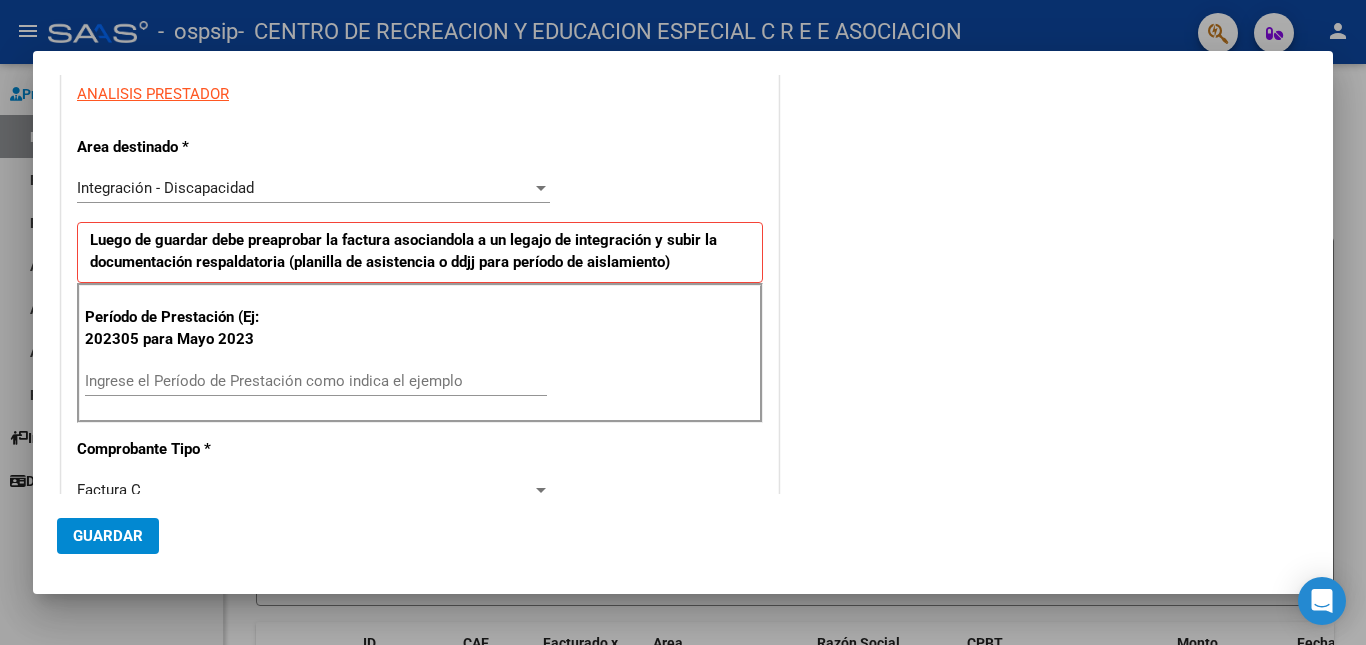 click on "Ingrese el Período de Prestación como indica el ejemplo" at bounding box center (316, 381) 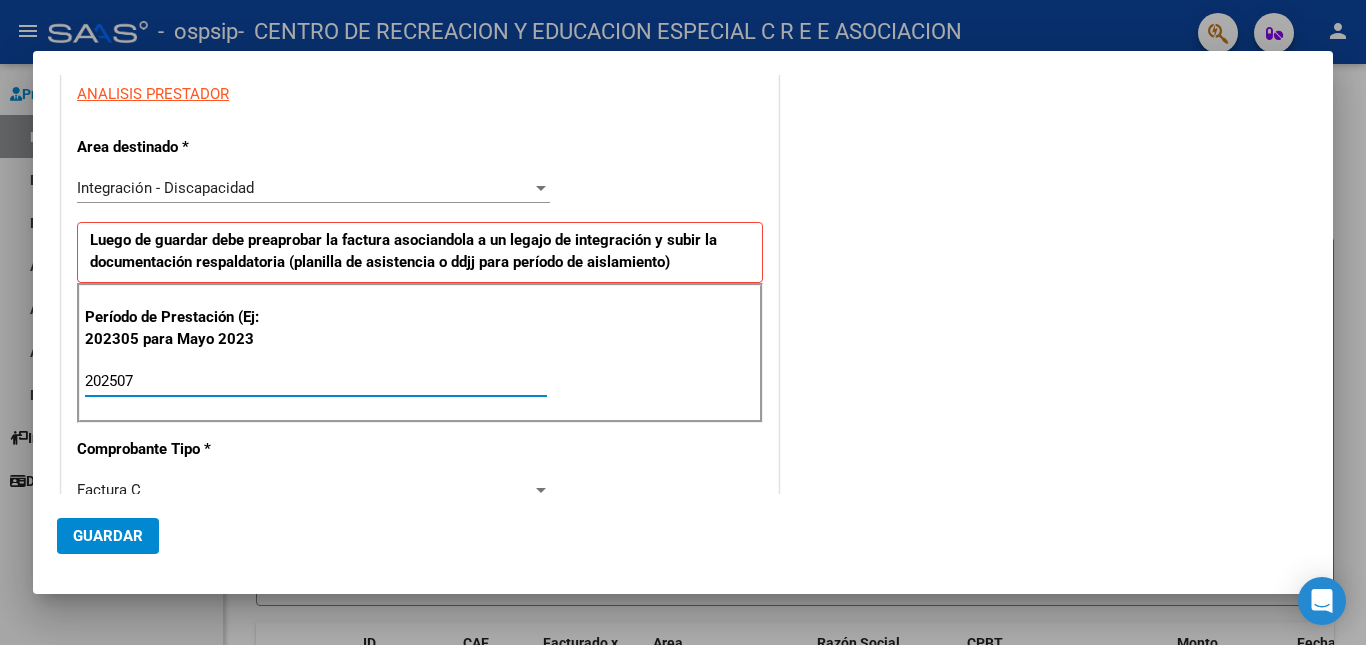 type on "202507" 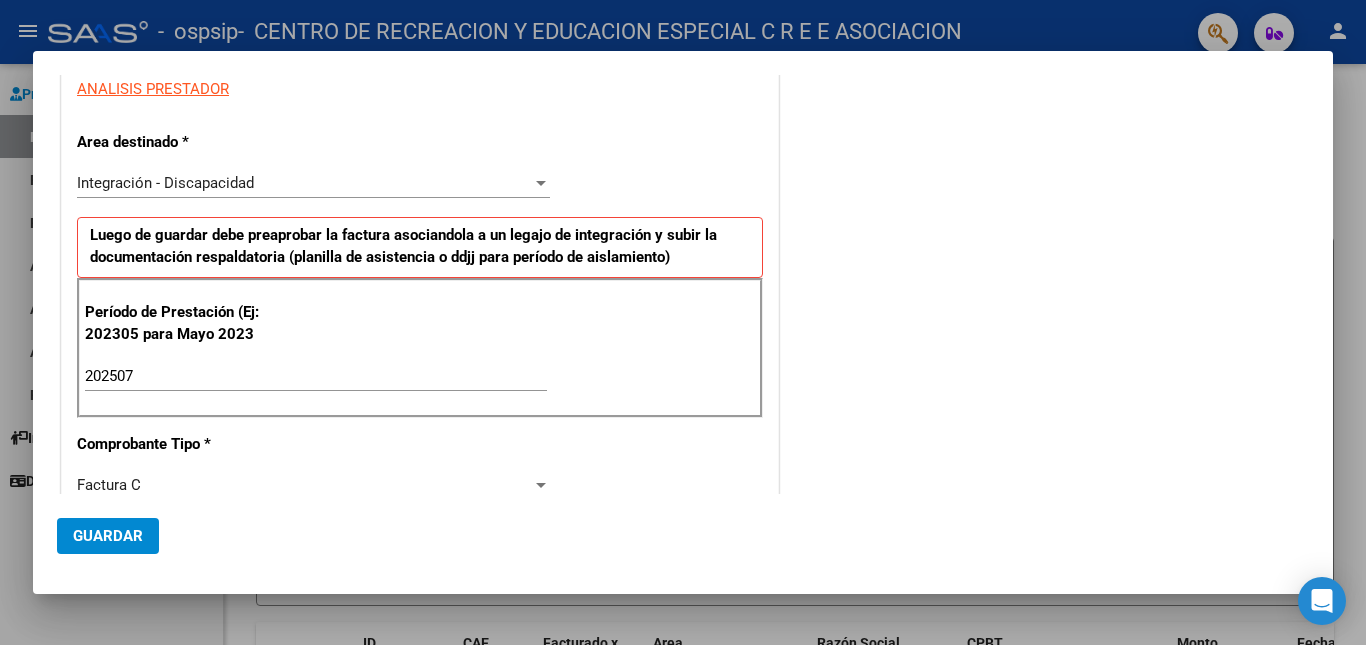 scroll, scrollTop: 607, scrollLeft: 0, axis: vertical 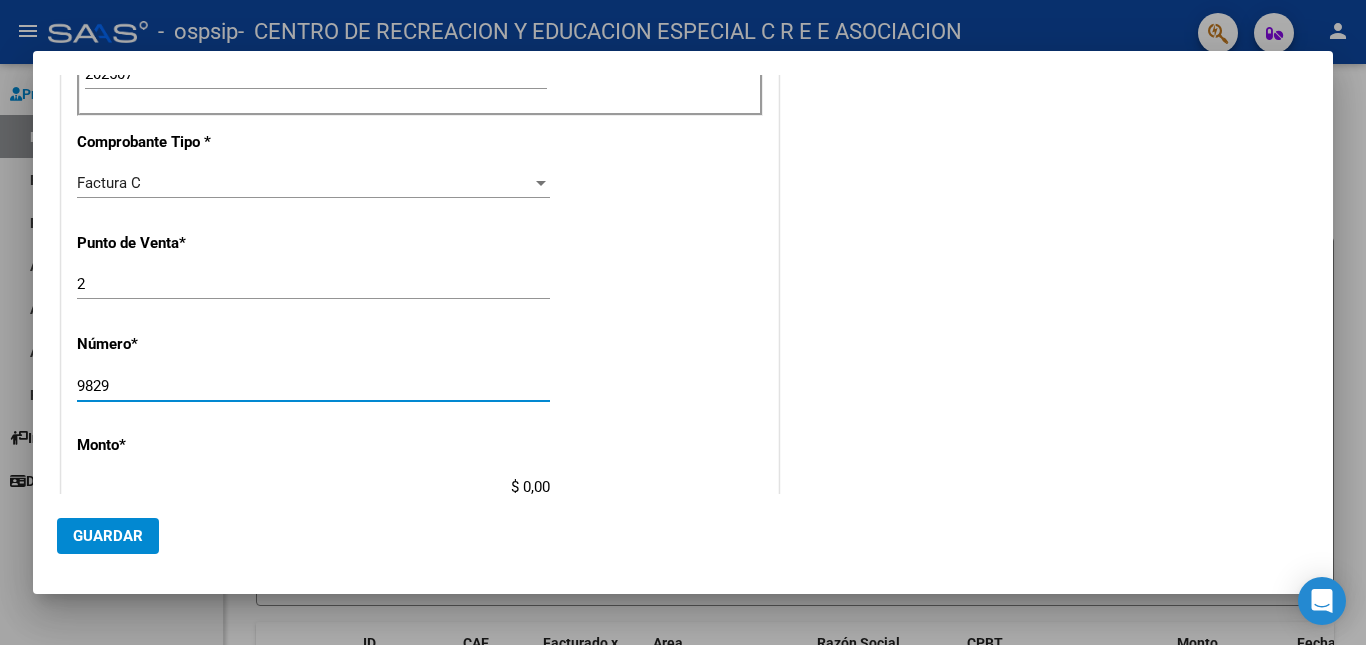 type on "9829" 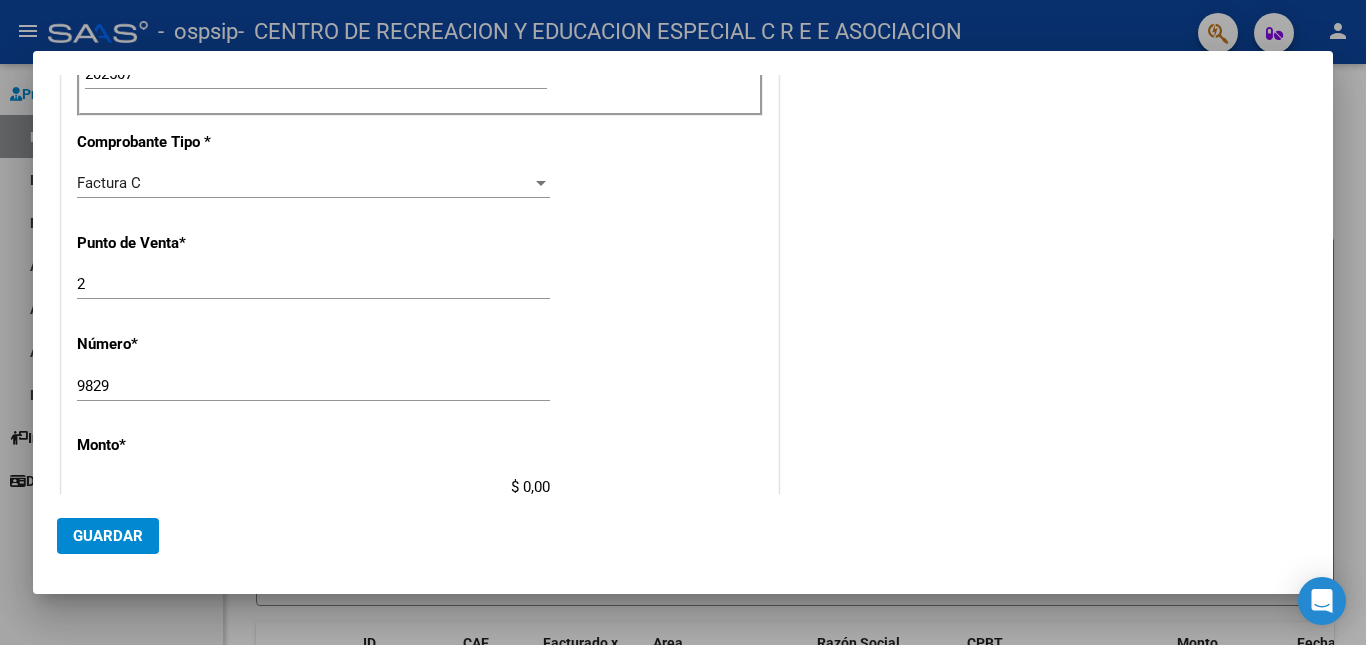 scroll, scrollTop: 609, scrollLeft: 0, axis: vertical 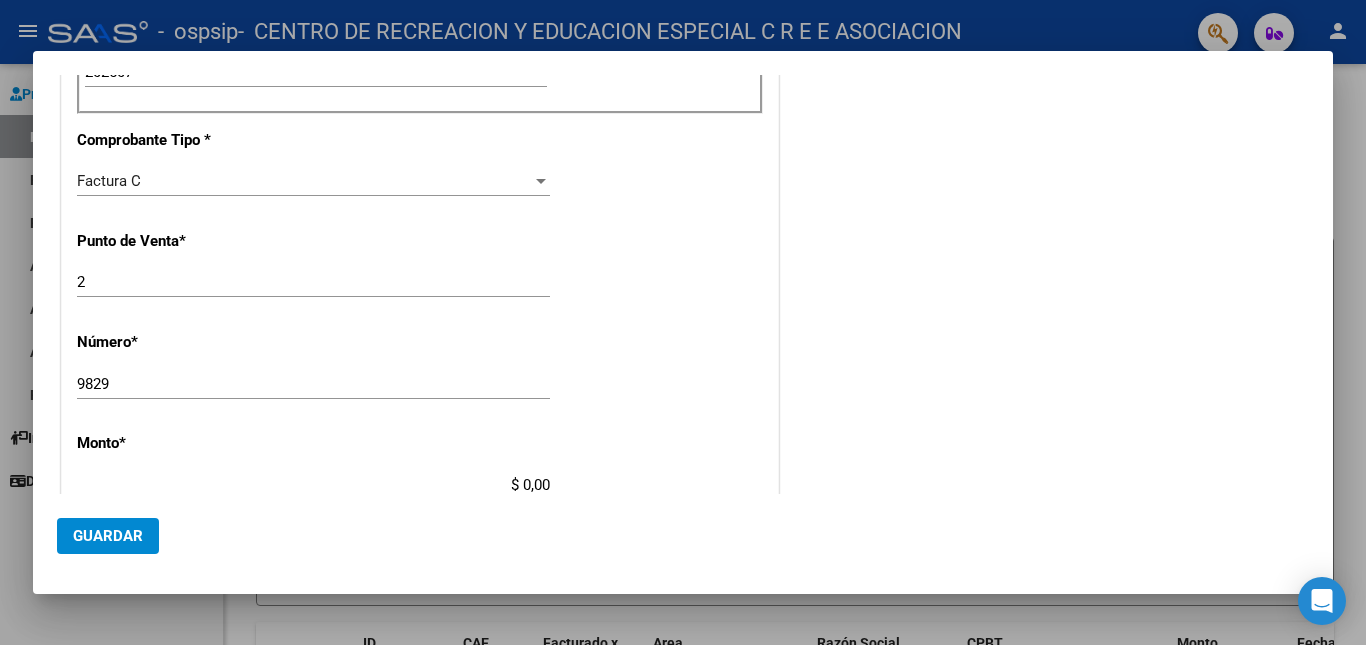 type on "$ 475.830,36" 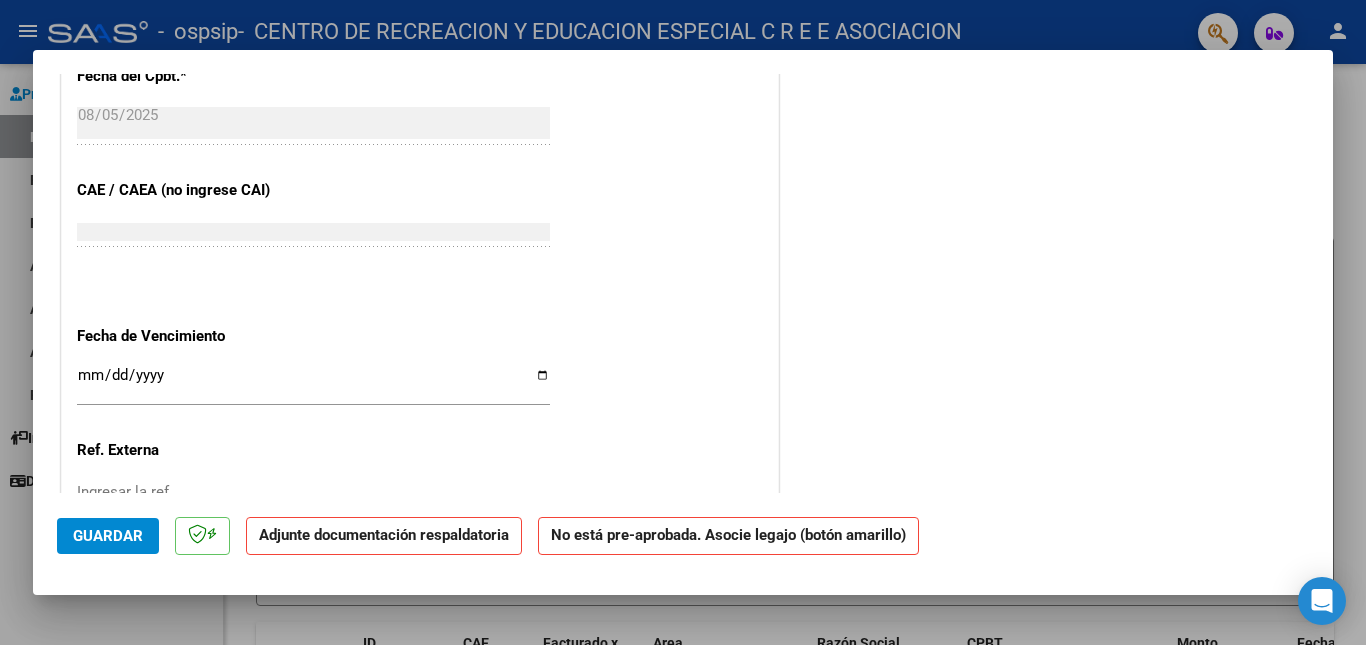 scroll, scrollTop: 1100, scrollLeft: 0, axis: vertical 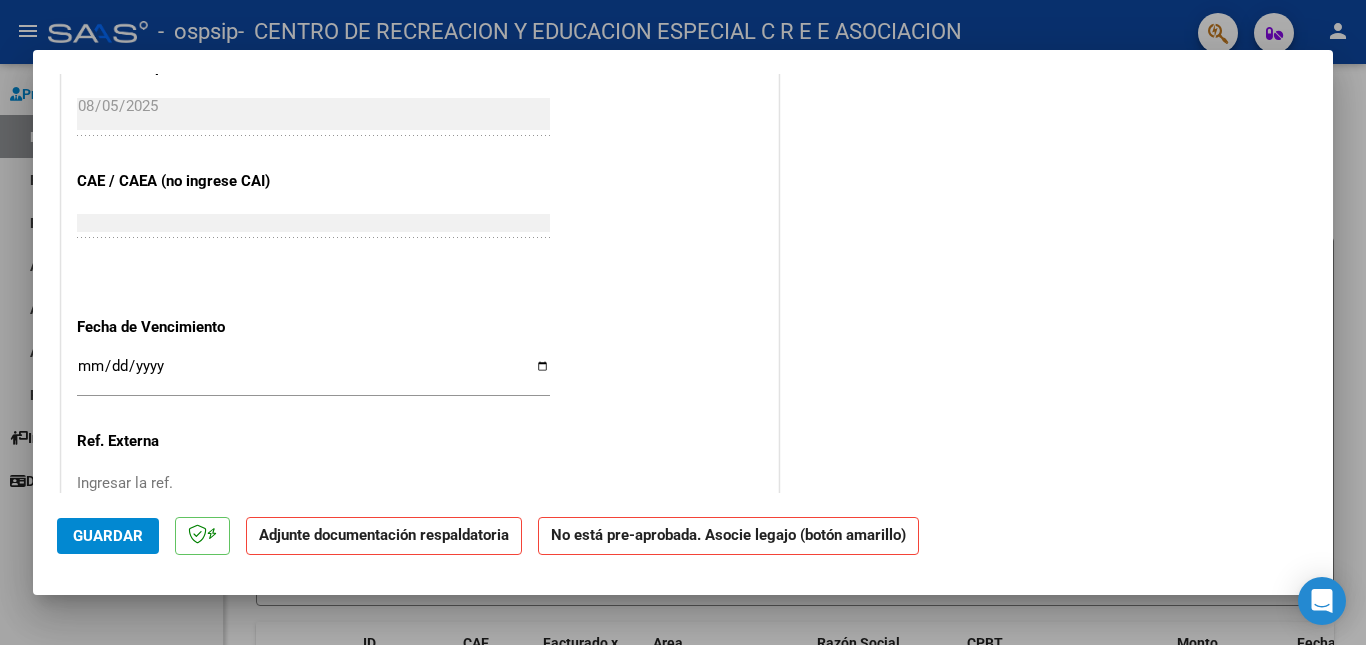 click on "Ingresar la fecha" 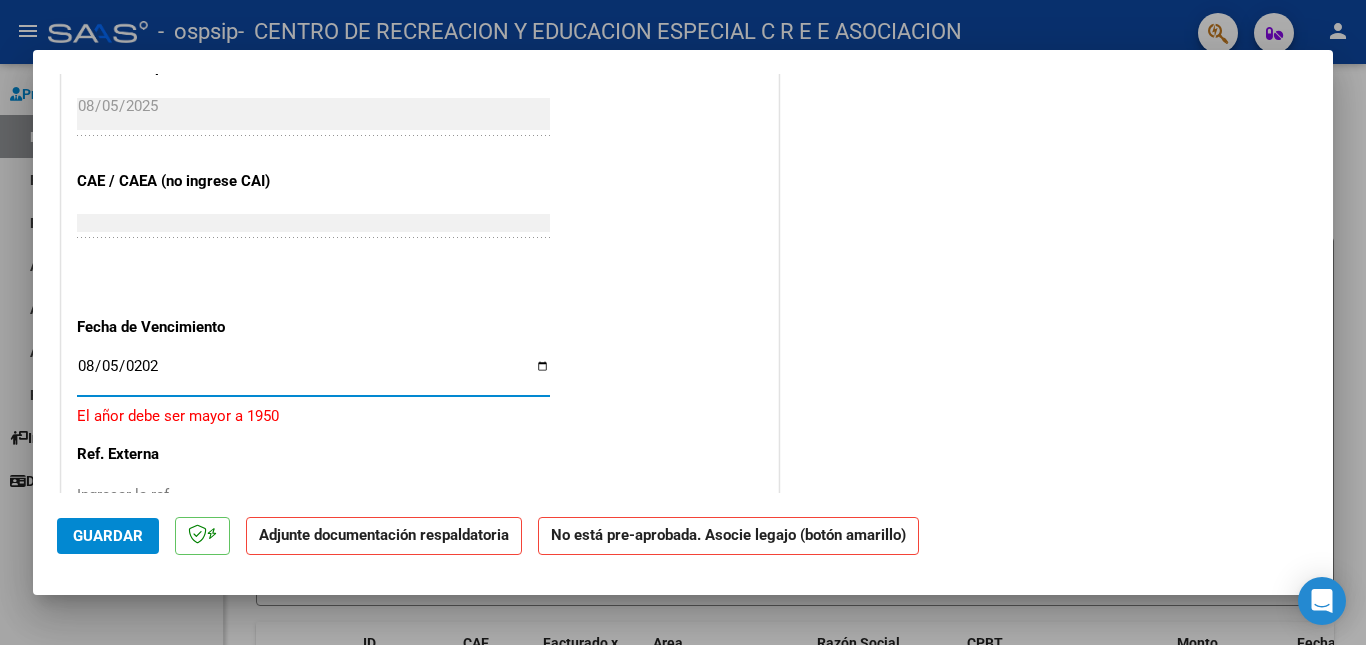 type on "2025-08-05" 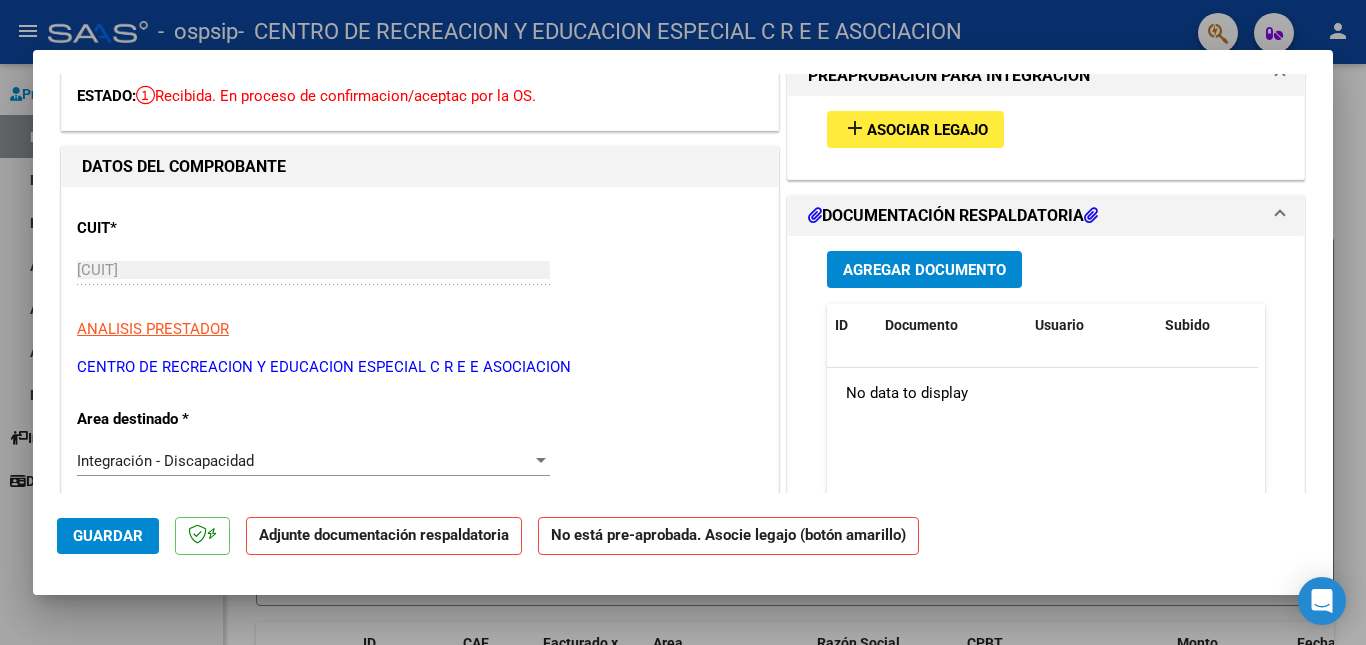 scroll, scrollTop: 45, scrollLeft: 0, axis: vertical 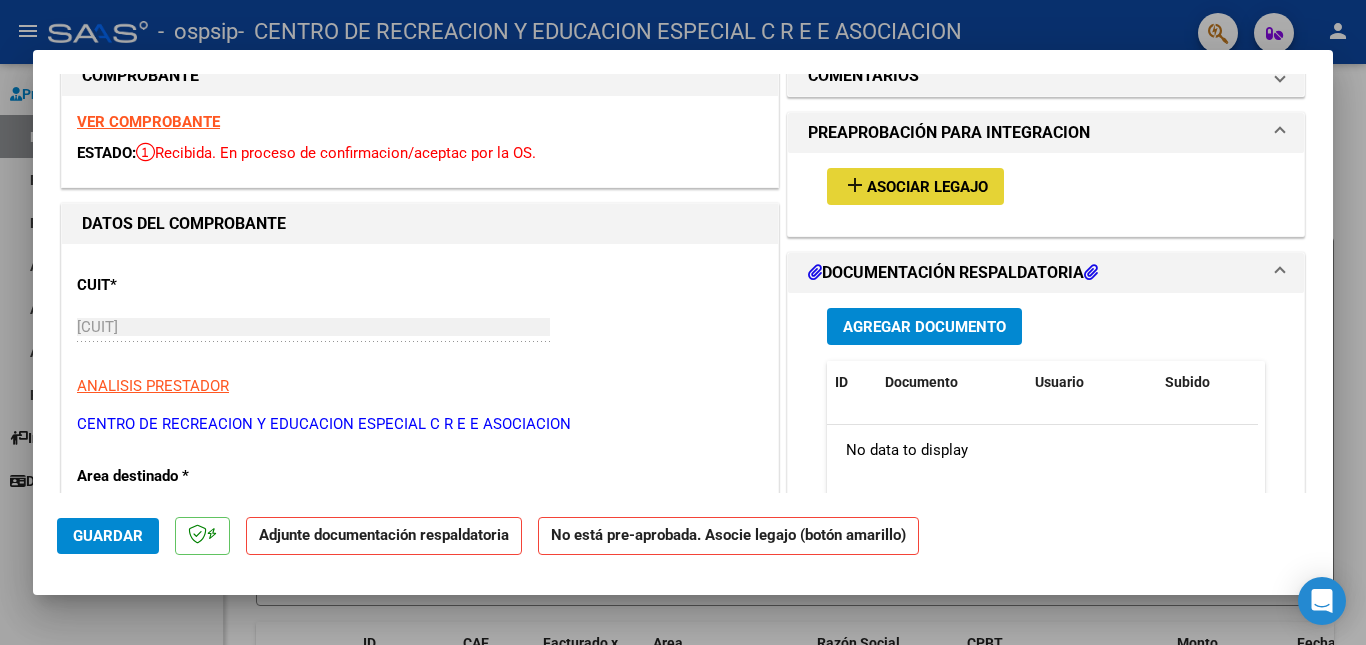 click on "Asociar Legajo" at bounding box center (927, 187) 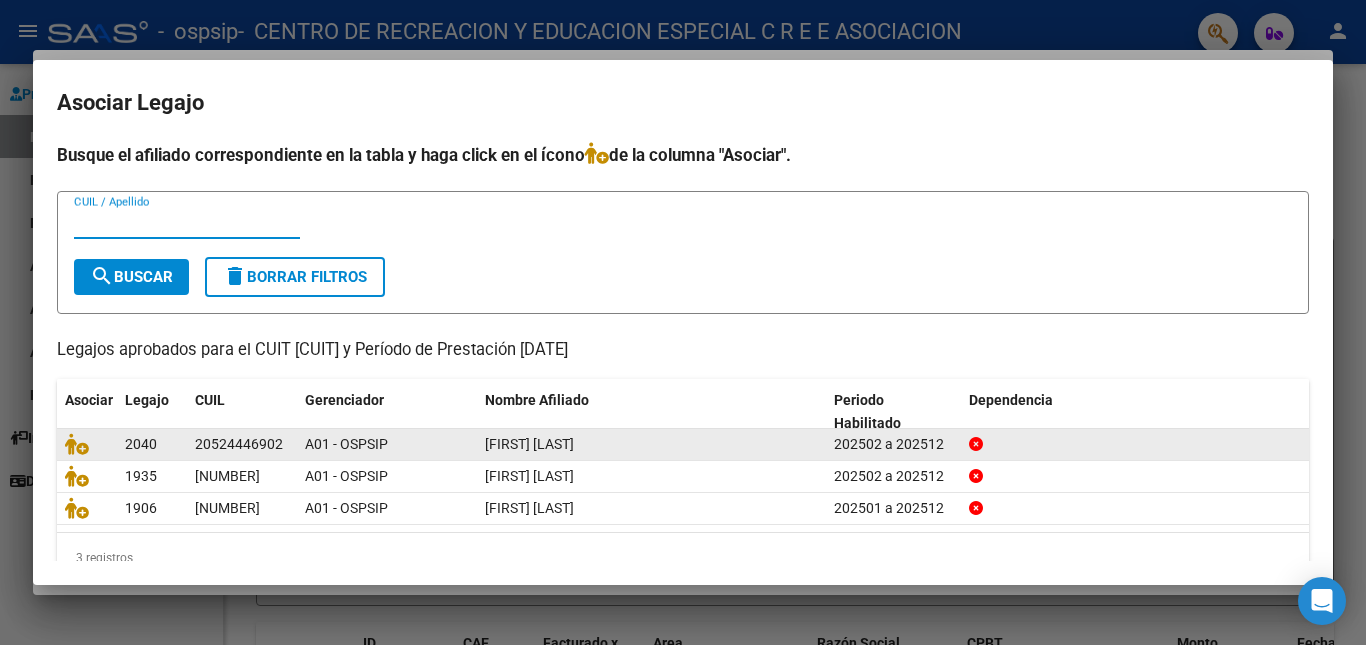 click 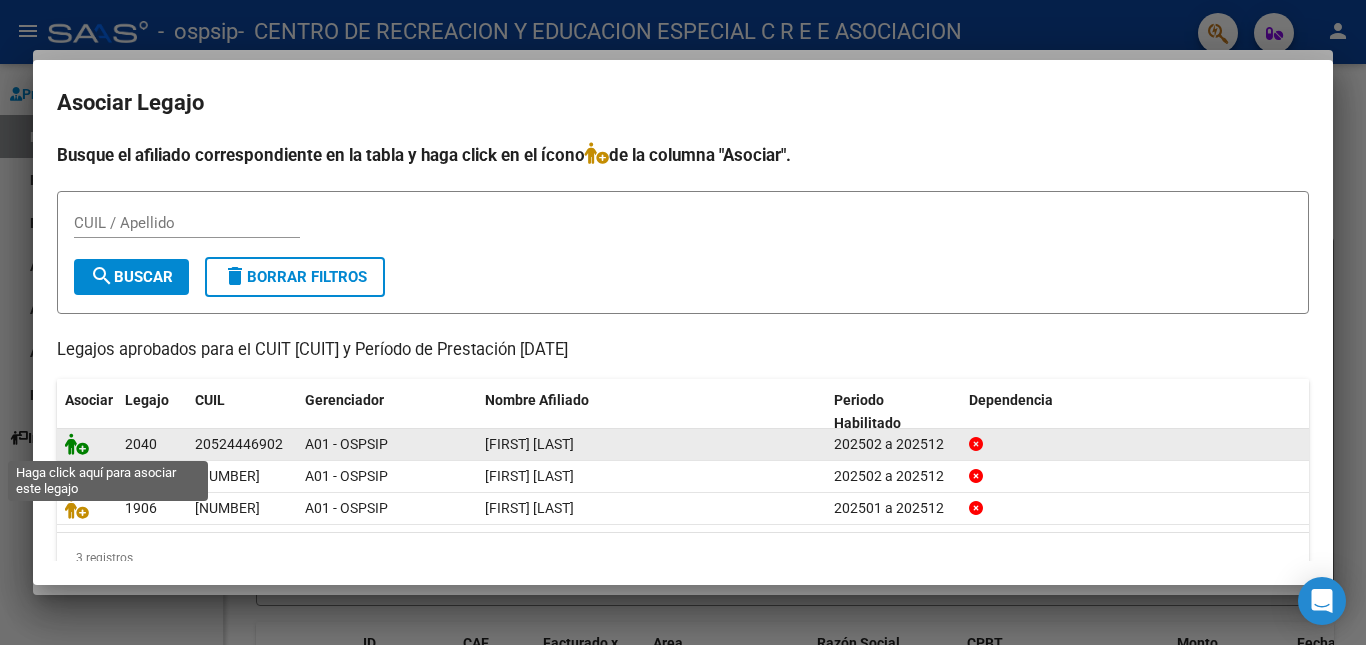click 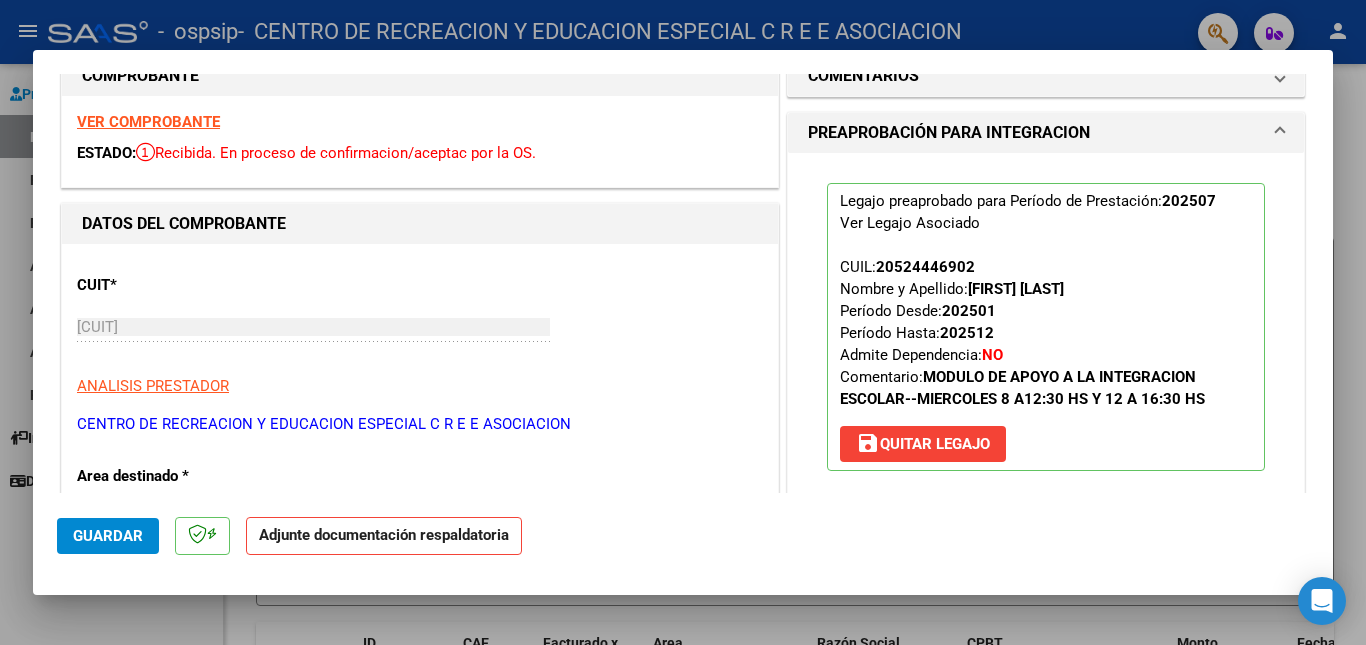 scroll, scrollTop: 445, scrollLeft: 0, axis: vertical 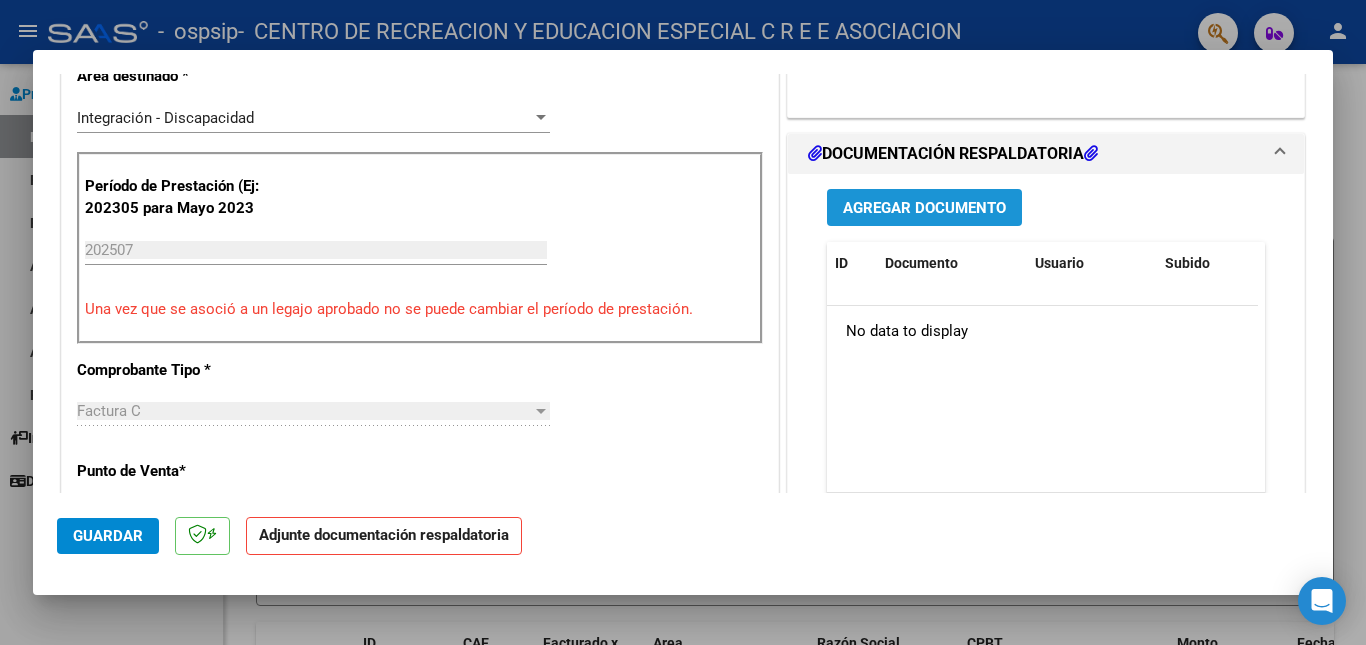 click on "Agregar Documento" at bounding box center [924, 208] 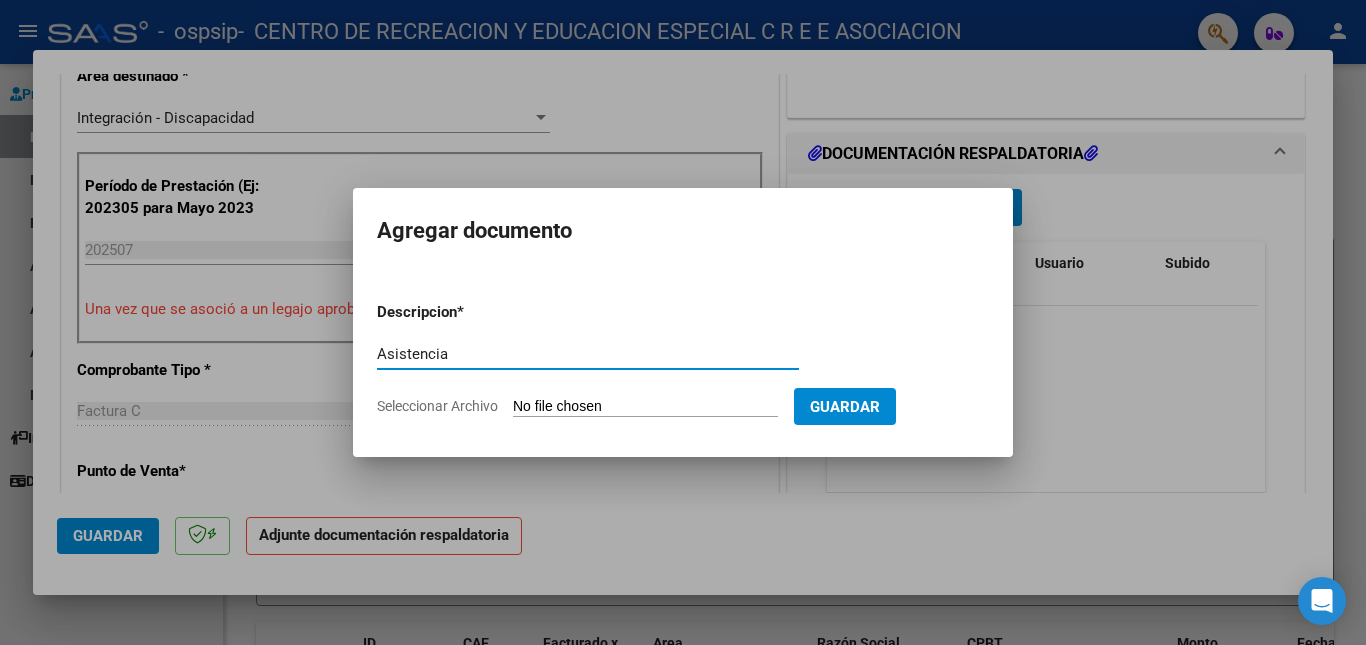type on "Asistencia" 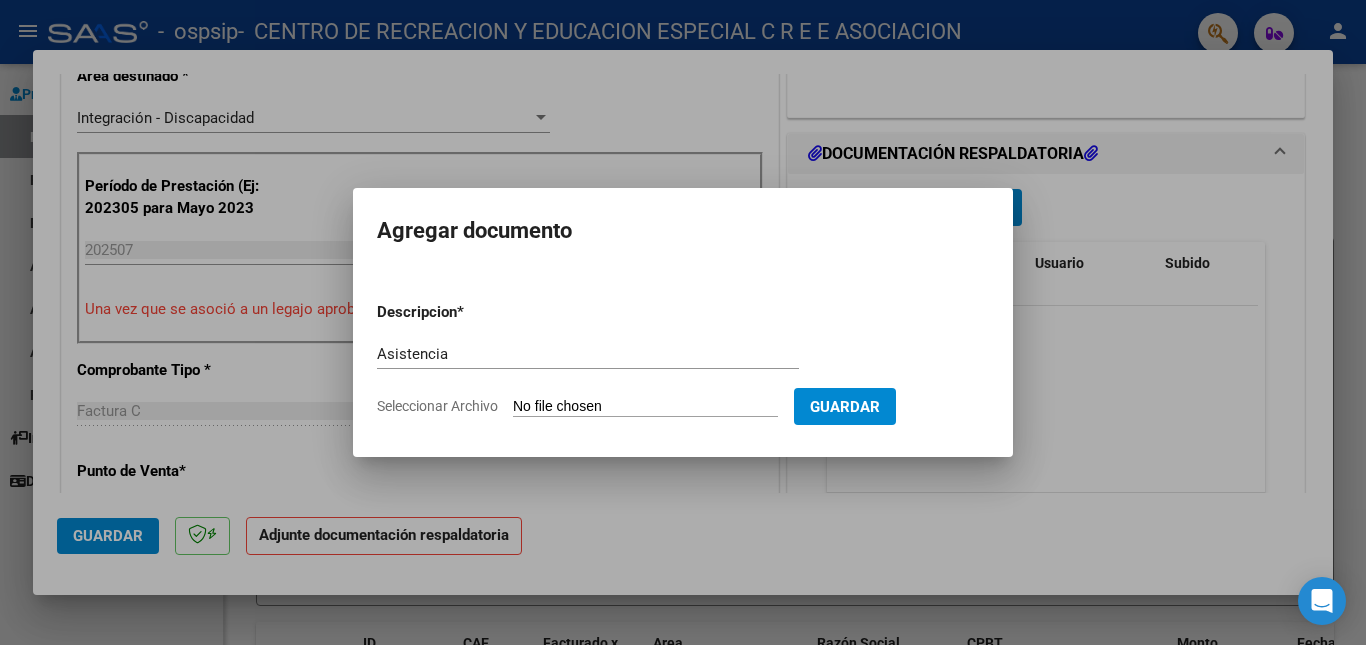 type on "C:\fakepath\[FILENAME] [DATE].pdf" 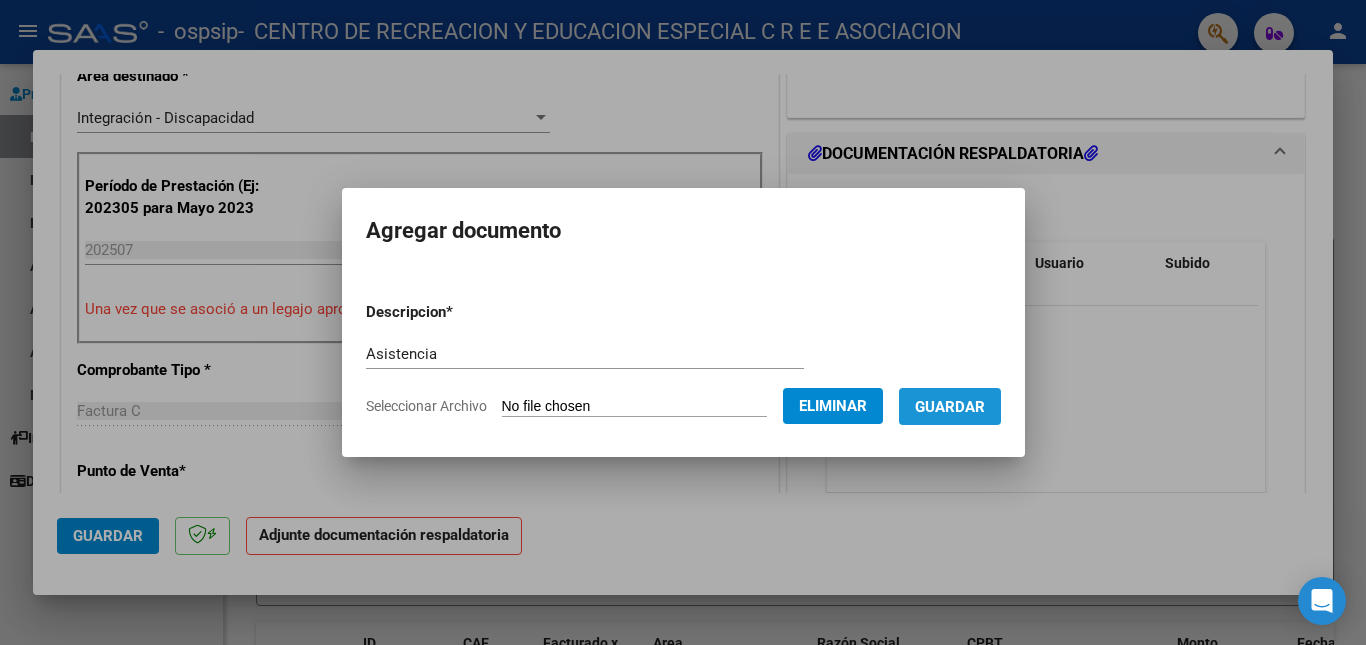 click on "Guardar" at bounding box center (950, 407) 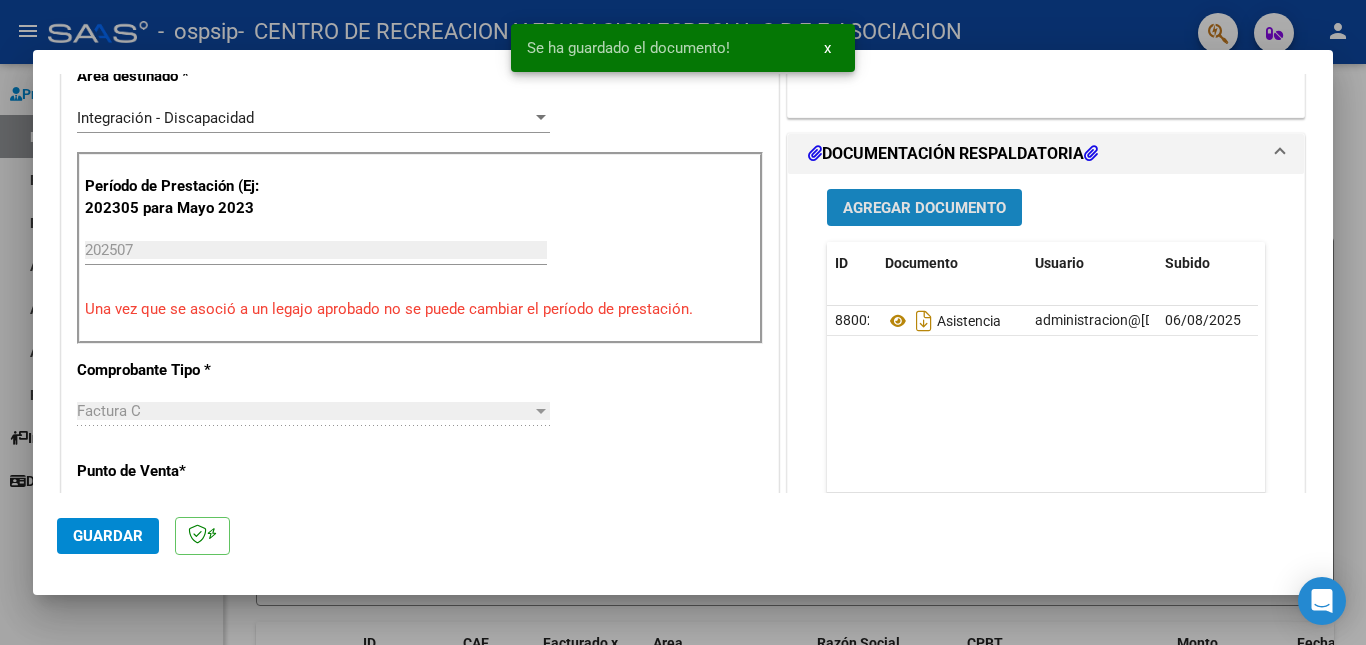 click on "Agregar Documento" at bounding box center [924, 208] 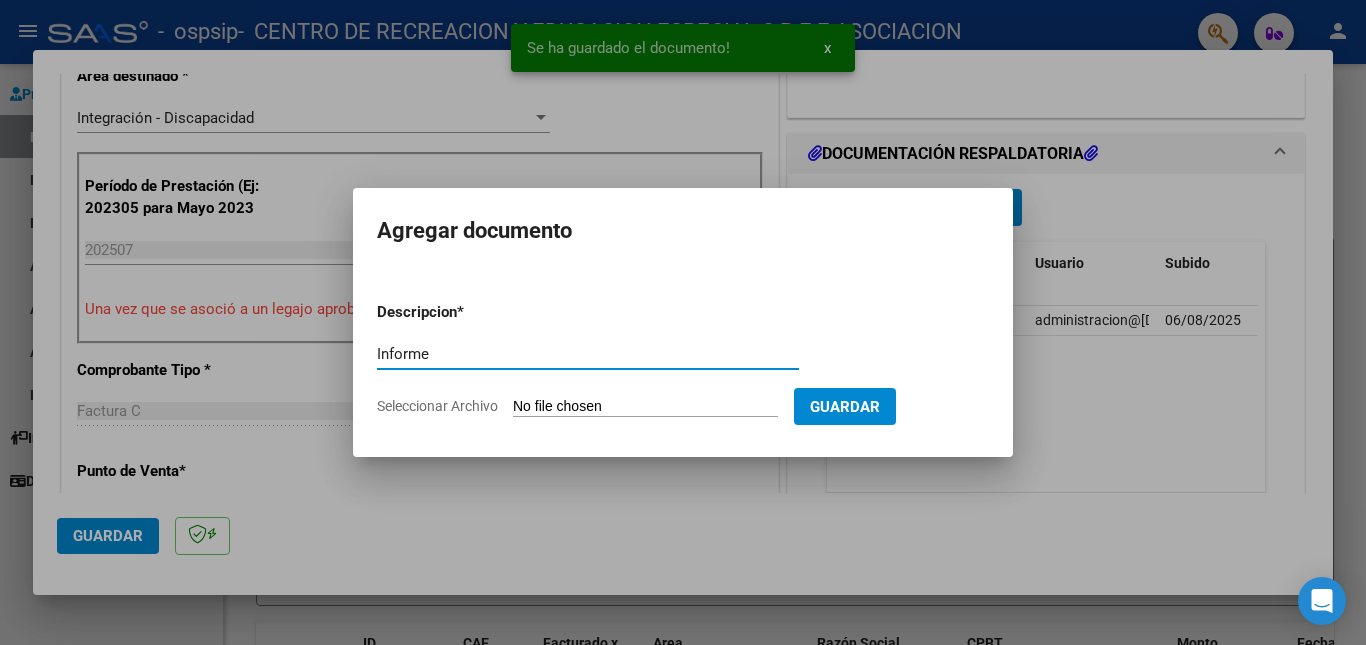 type on "Informe" 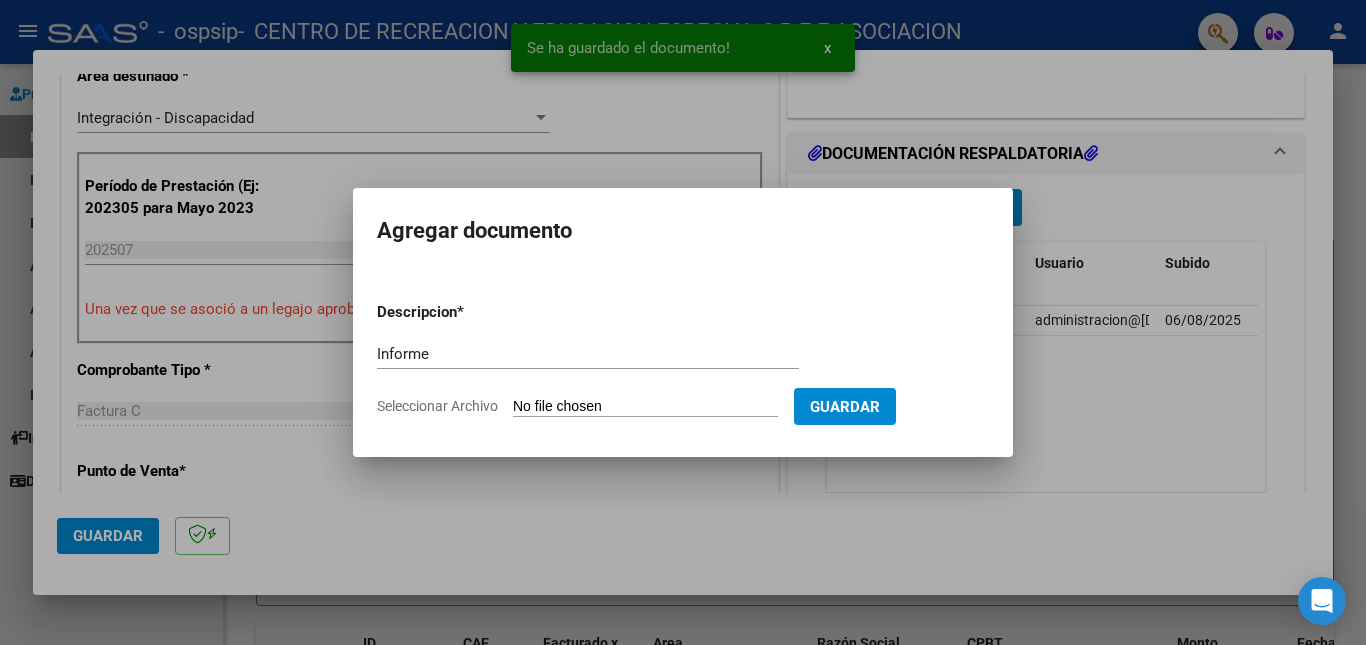 click on "Seleccionar Archivo" at bounding box center (645, 407) 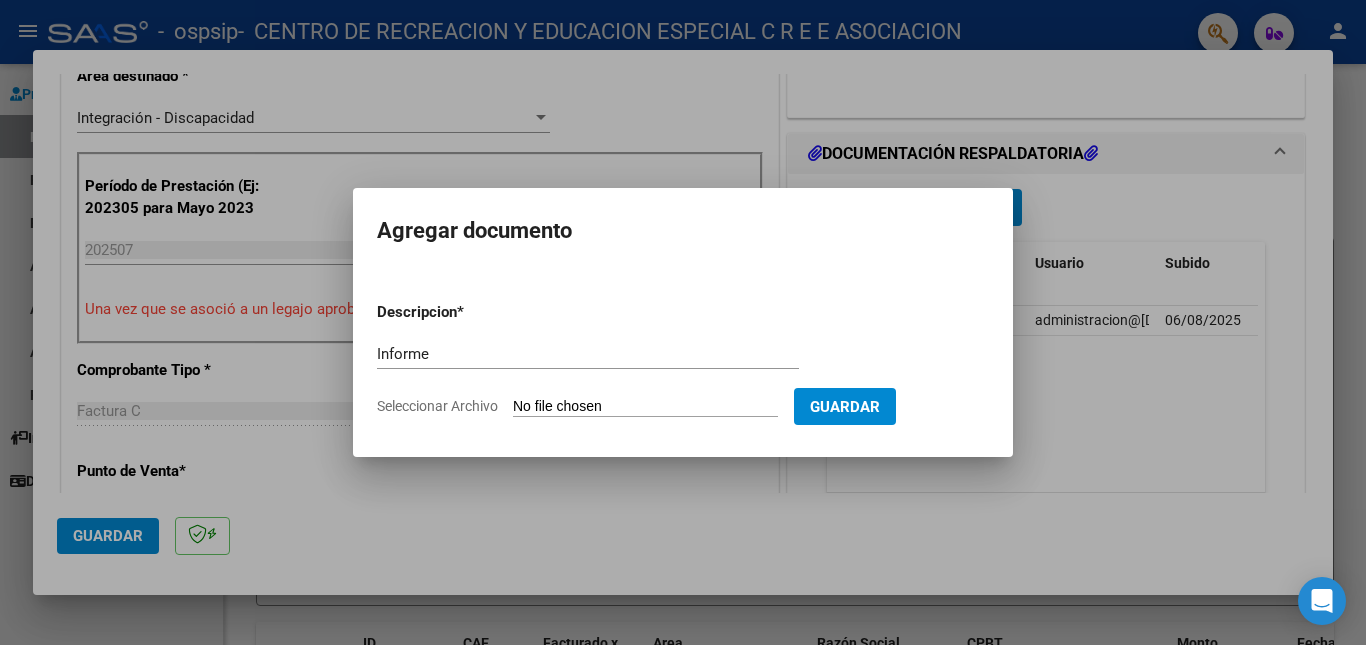 type on "C:\fakepath\[FILENAME] [DATE].pdf" 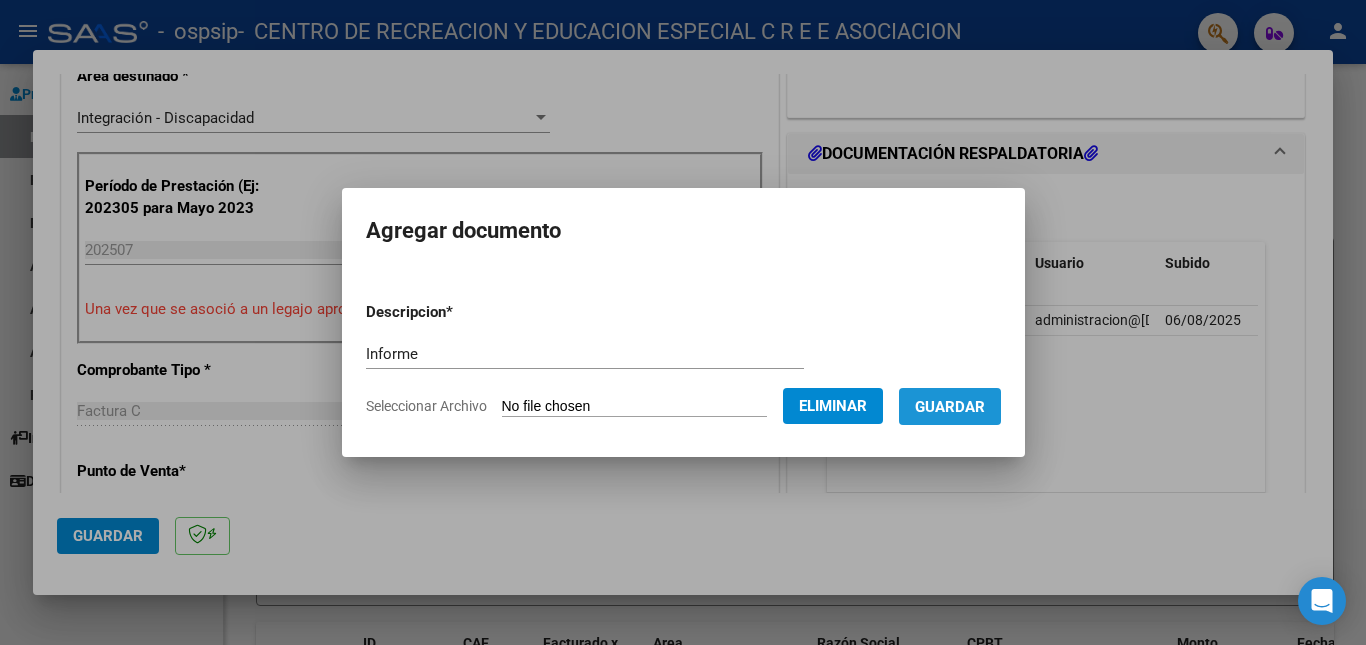 click on "Guardar" at bounding box center [950, 407] 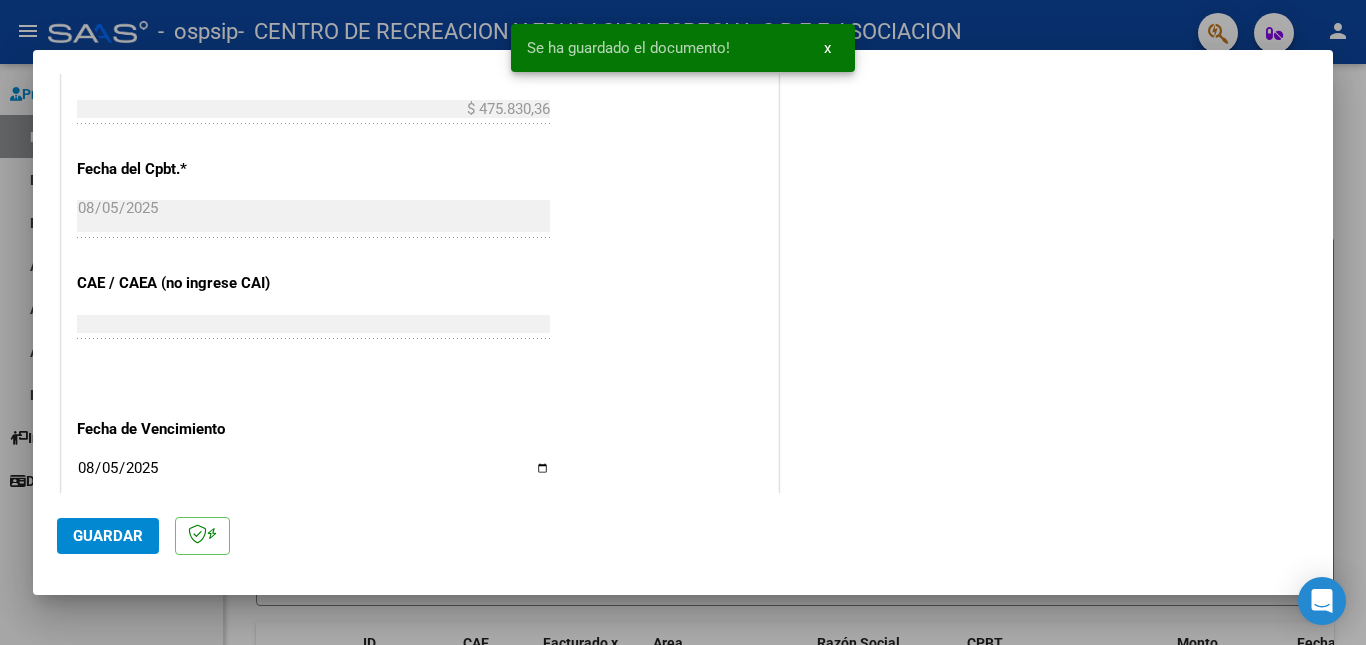 scroll, scrollTop: 1245, scrollLeft: 0, axis: vertical 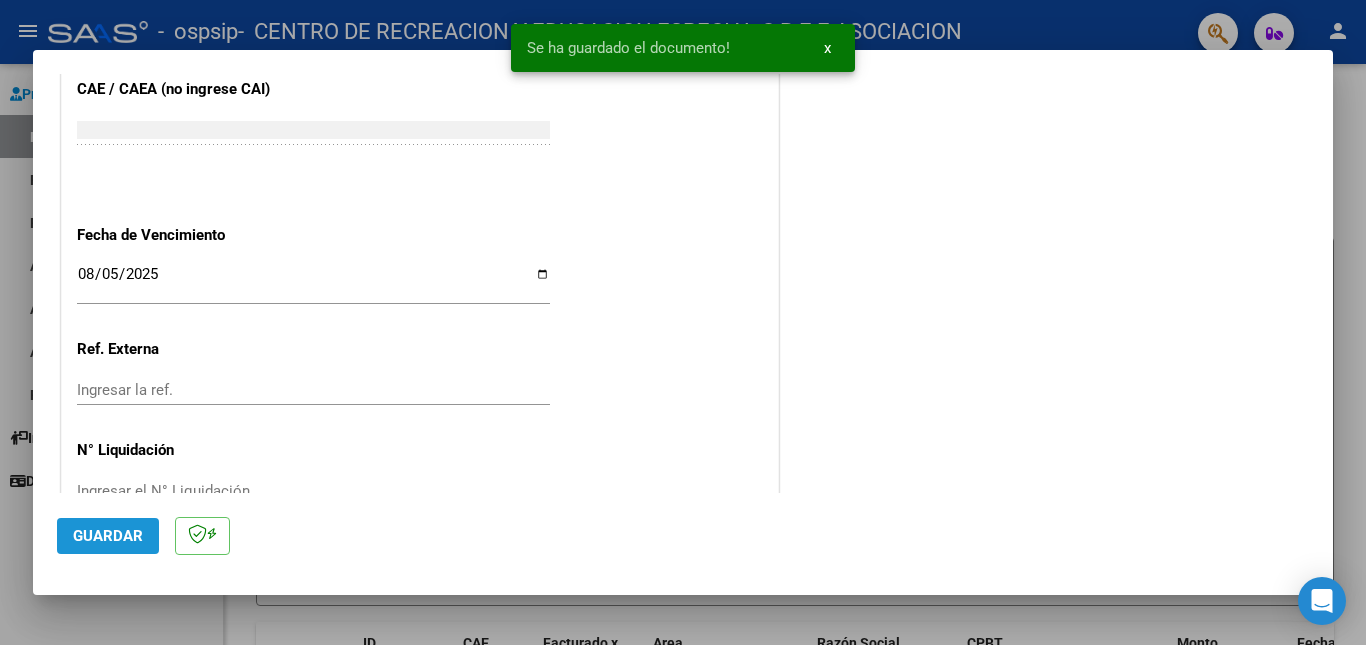 click on "Guardar" 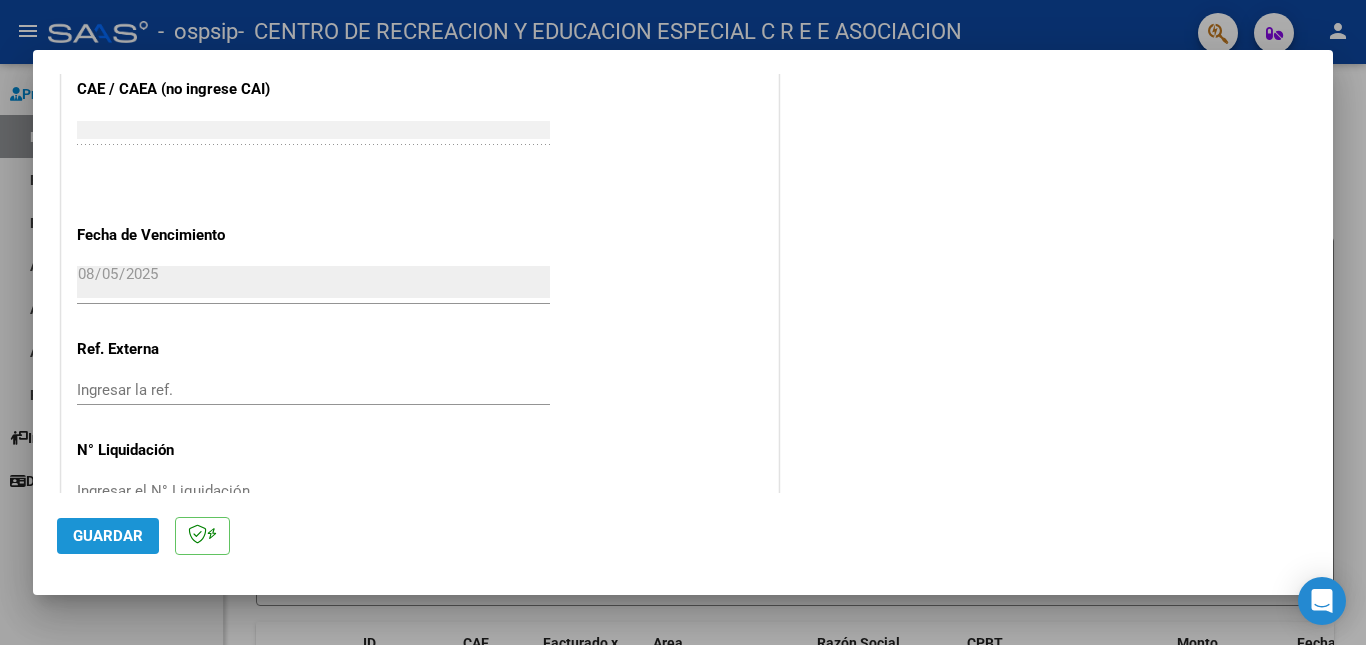 click on "Guardar" 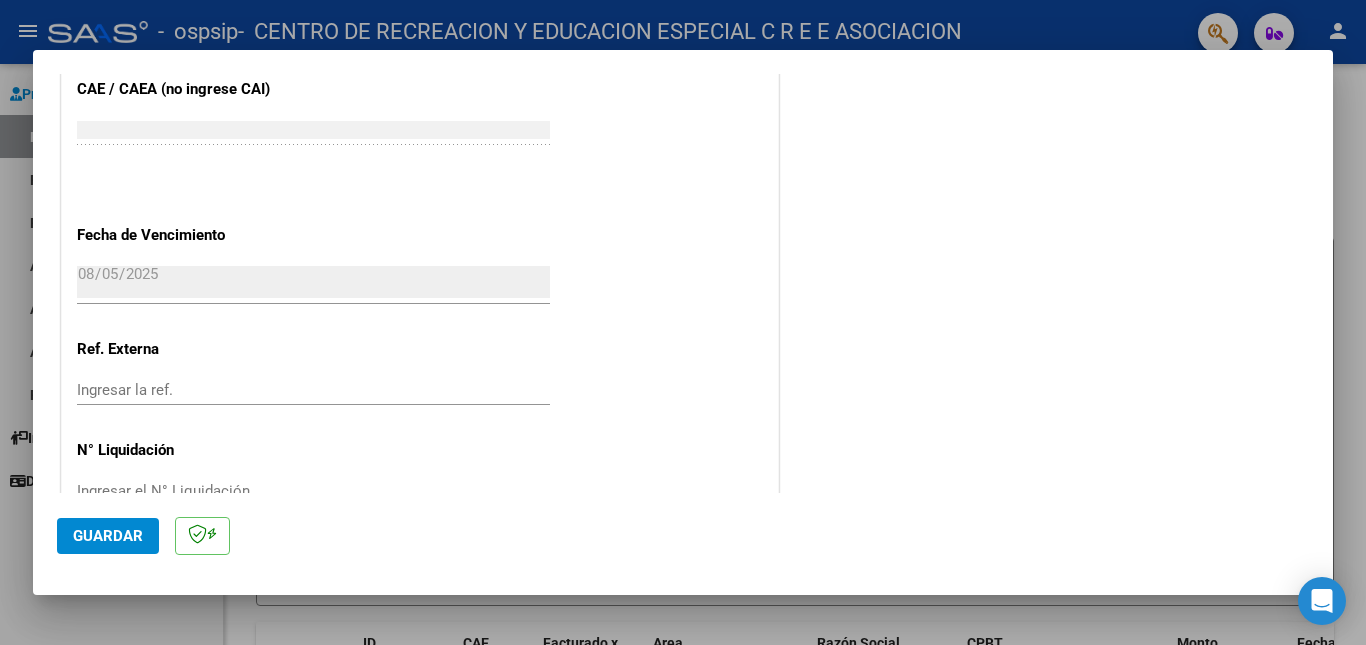 click at bounding box center (683, 322) 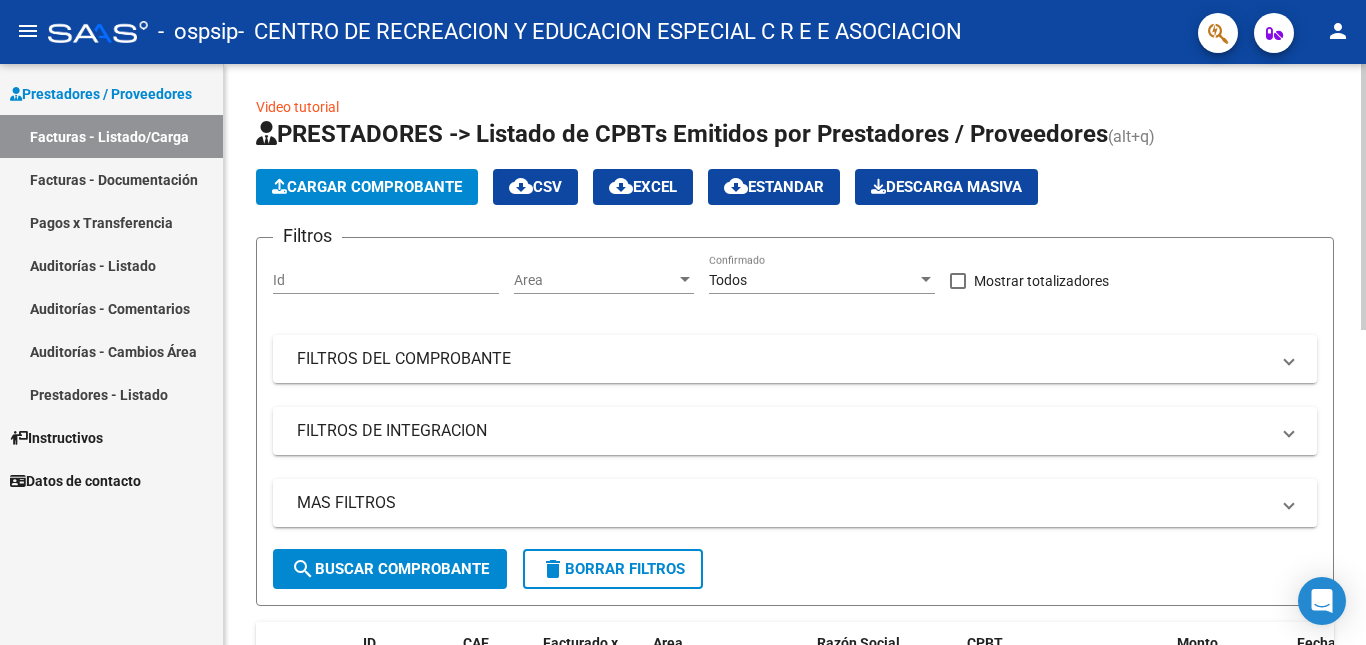 click on "Cargar Comprobante" 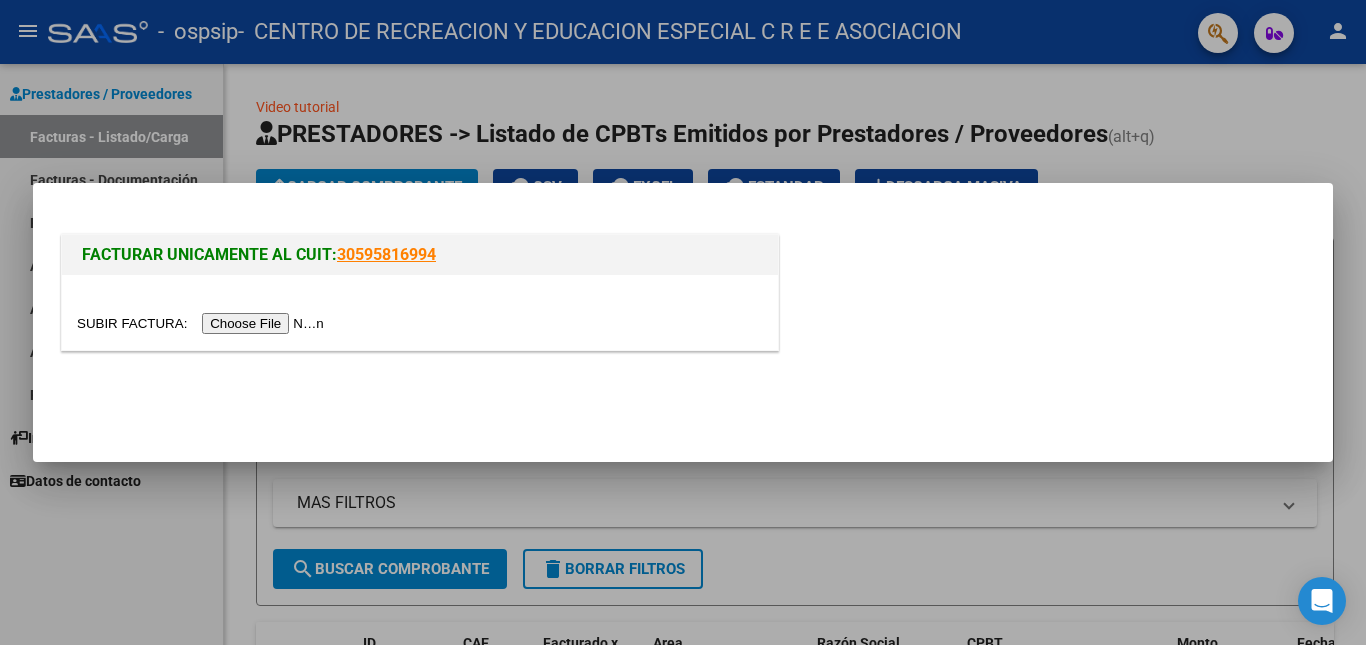 click at bounding box center (203, 323) 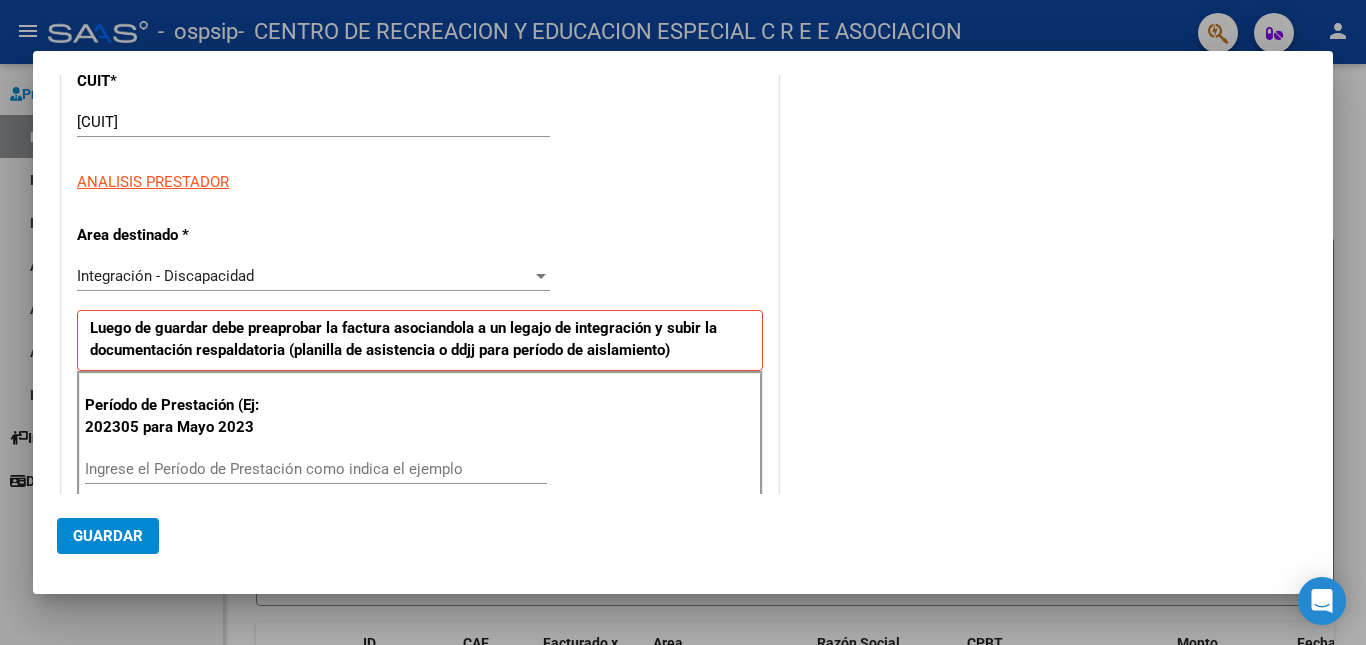 scroll, scrollTop: 300, scrollLeft: 0, axis: vertical 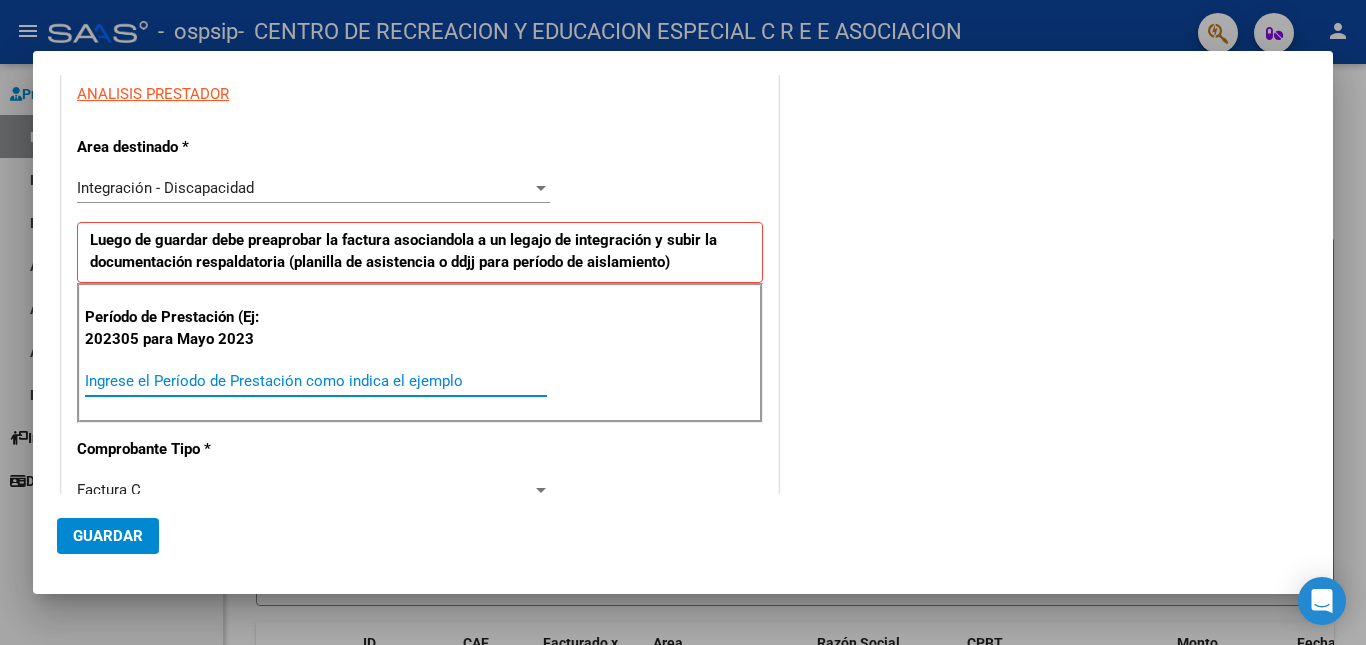 click on "Ingrese el Período de Prestación como indica el ejemplo" at bounding box center (316, 381) 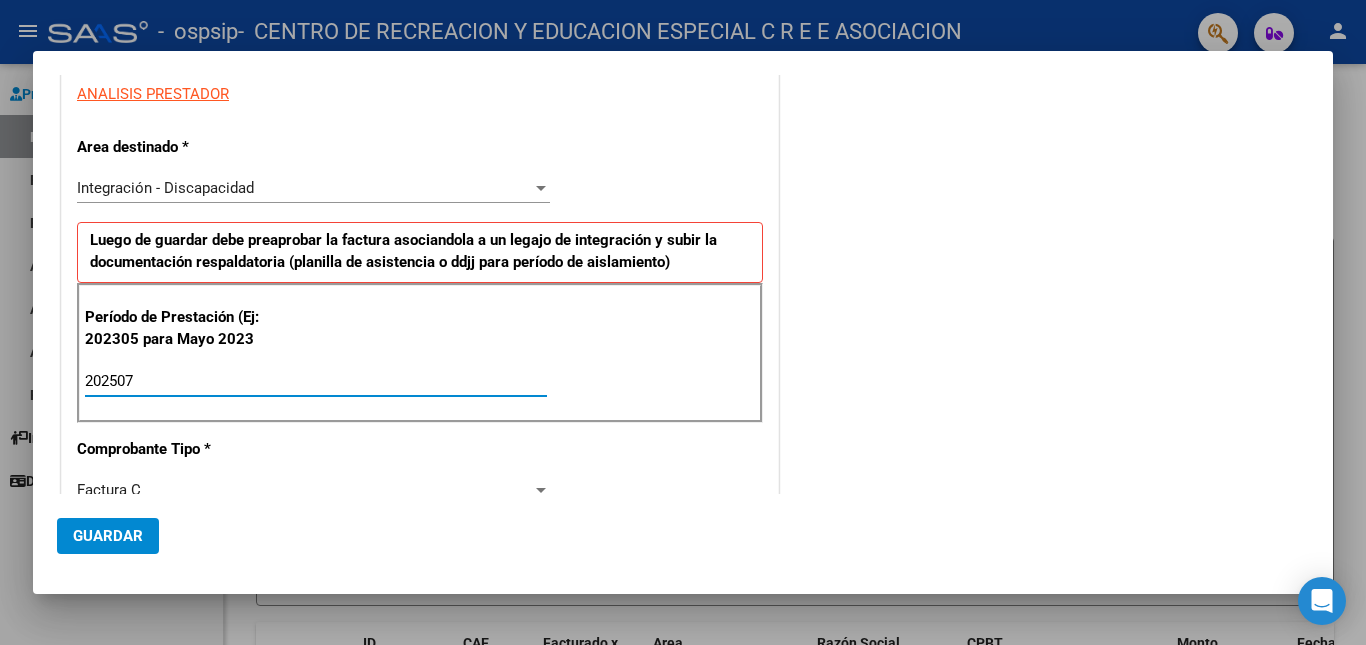 type on "202507" 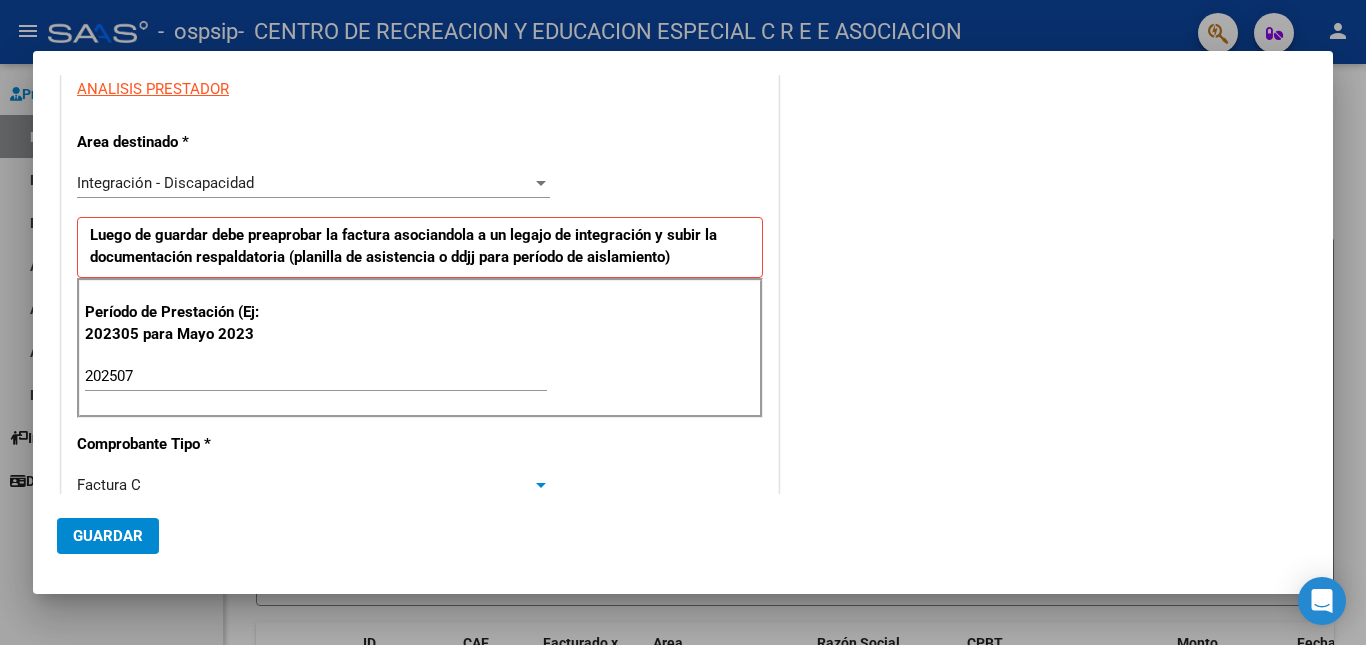 scroll, scrollTop: 607, scrollLeft: 0, axis: vertical 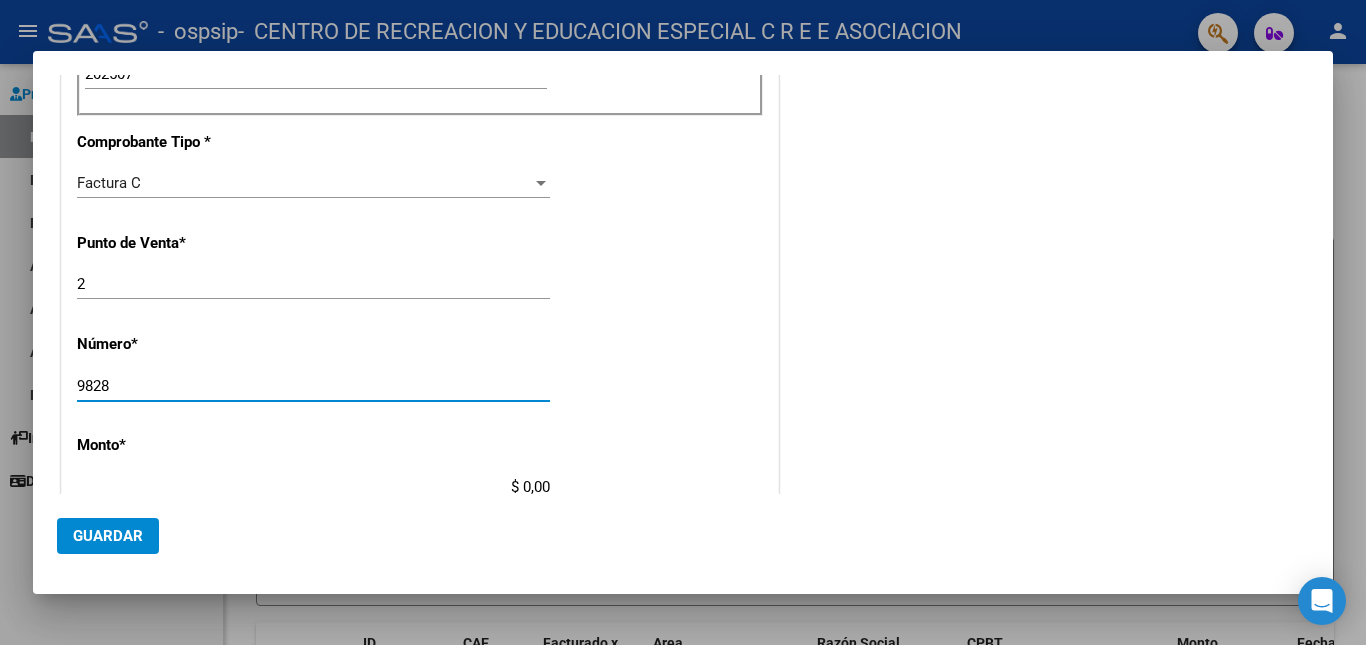 type on "9828" 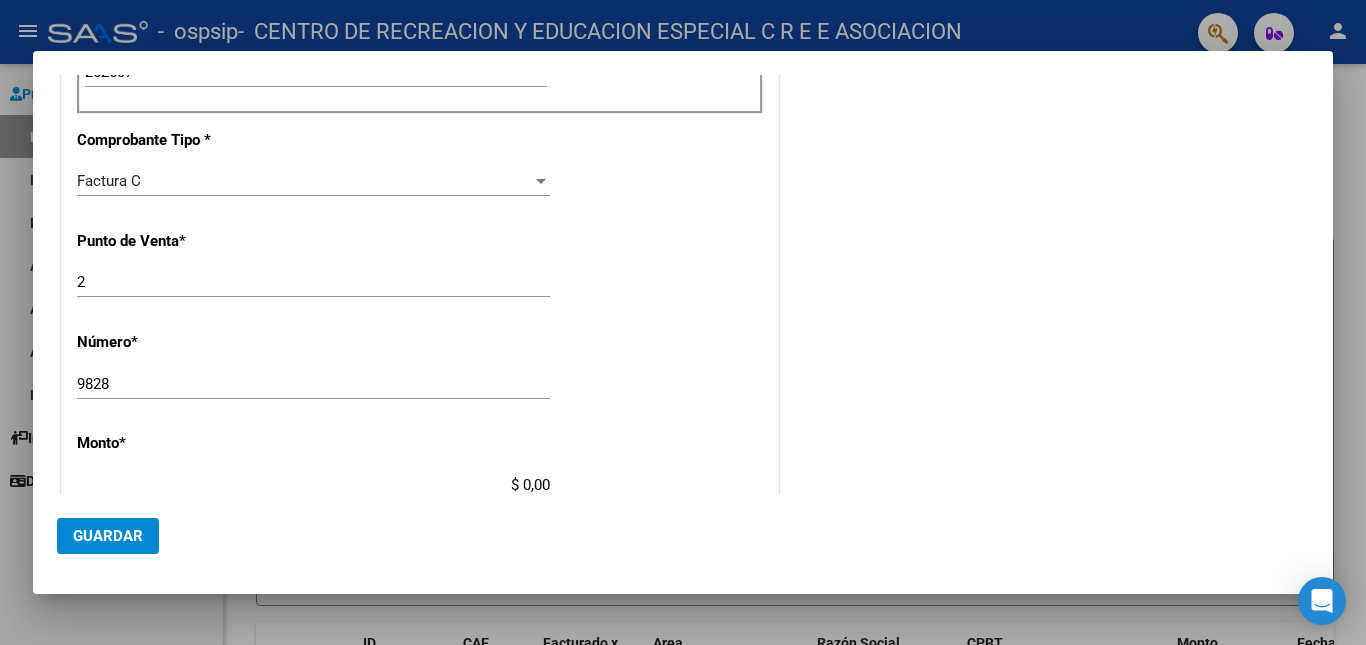type on "$ 368.278,60" 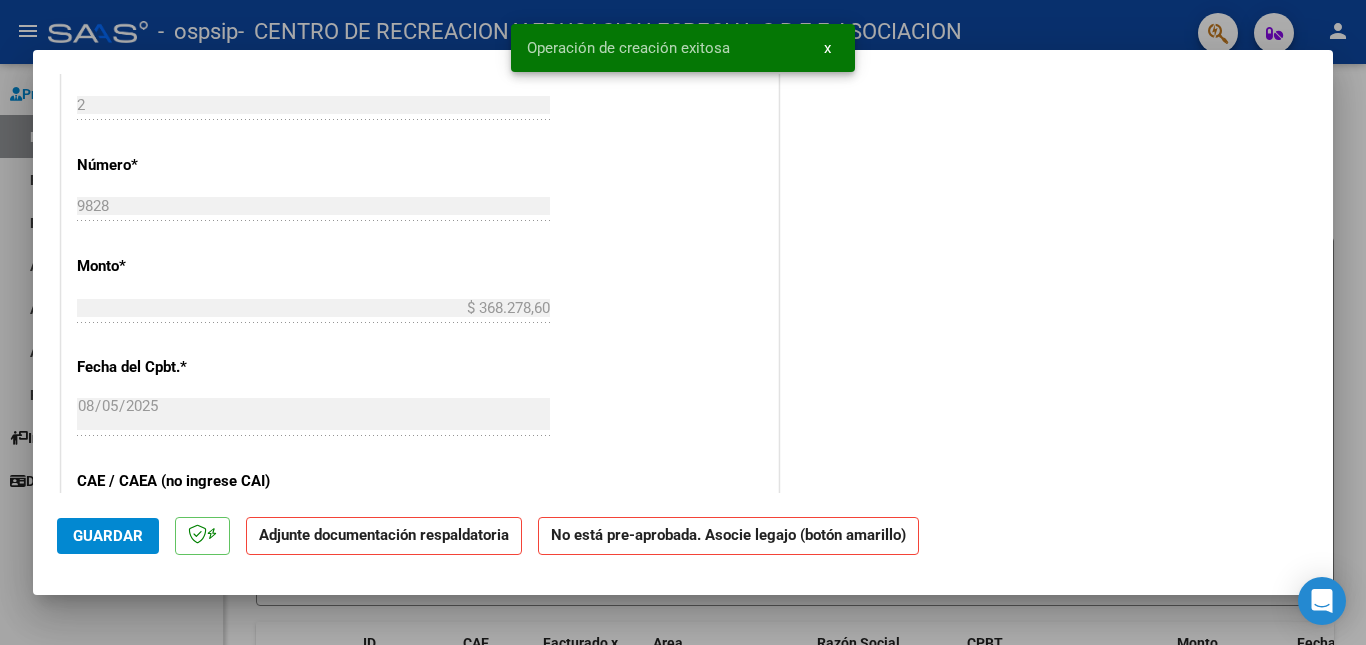 scroll, scrollTop: 1100, scrollLeft: 0, axis: vertical 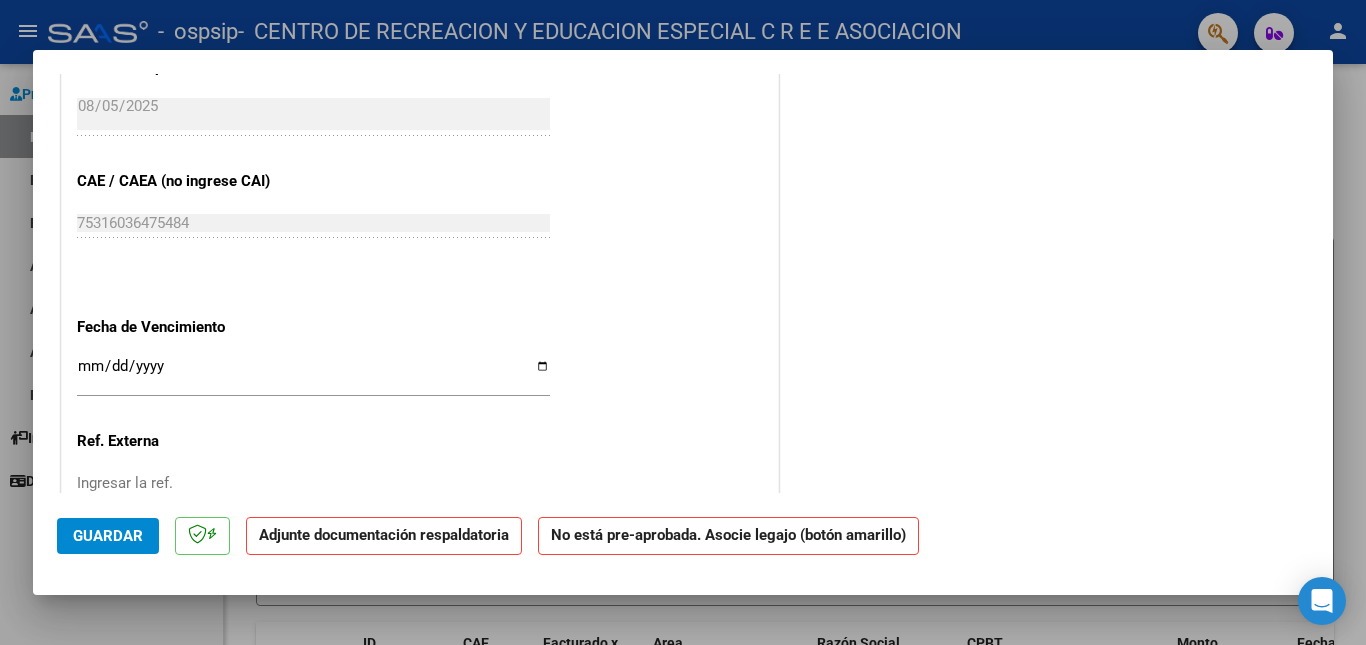 click on "Ingresar la fecha" at bounding box center [313, 374] 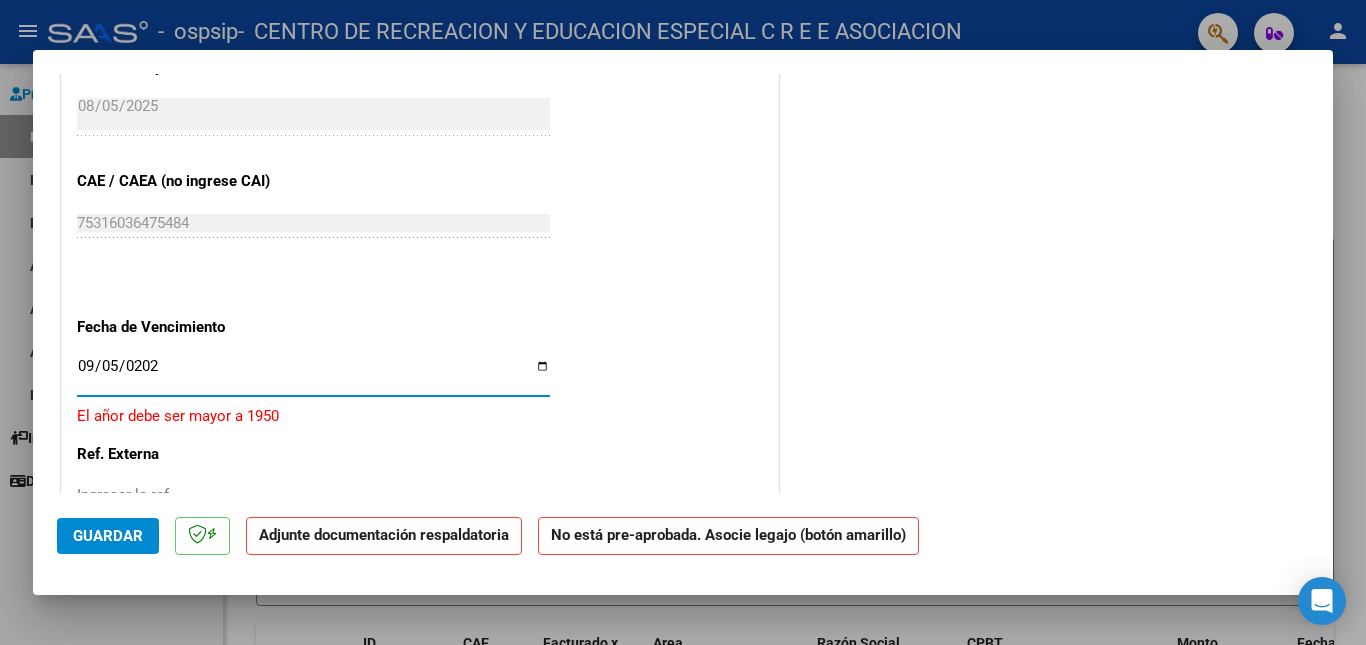 type on "2025-09-05" 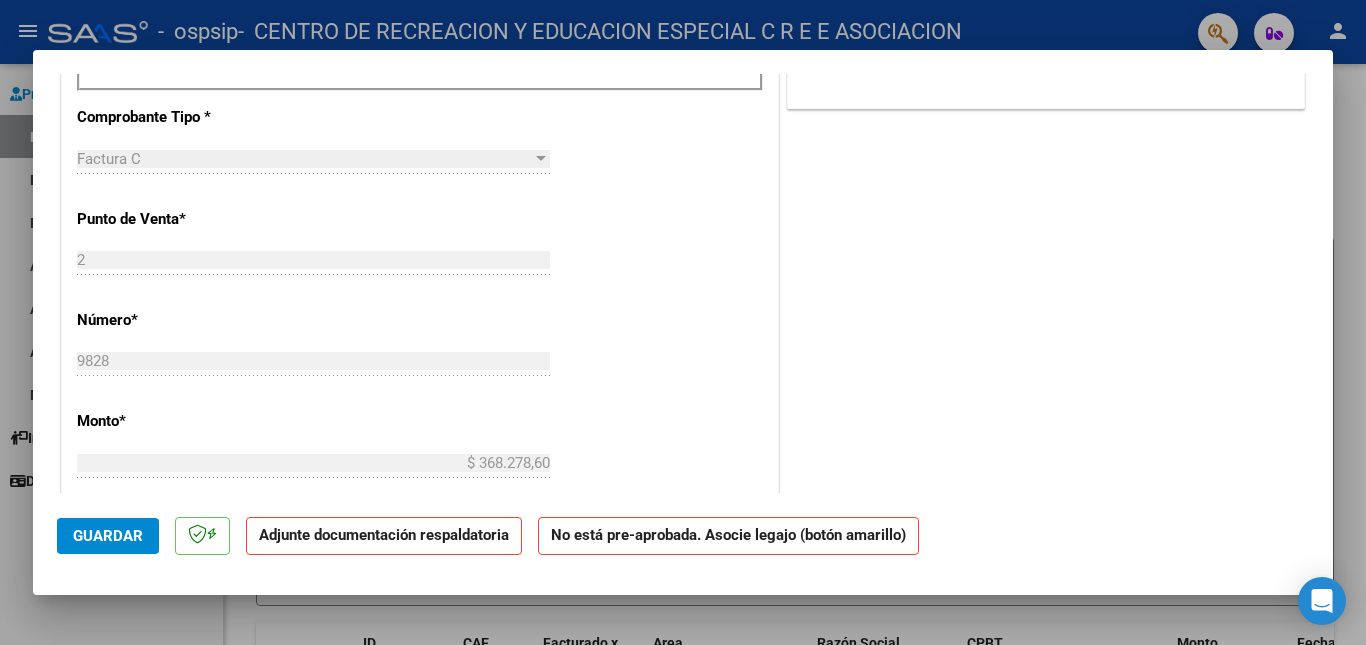 scroll, scrollTop: 145, scrollLeft: 0, axis: vertical 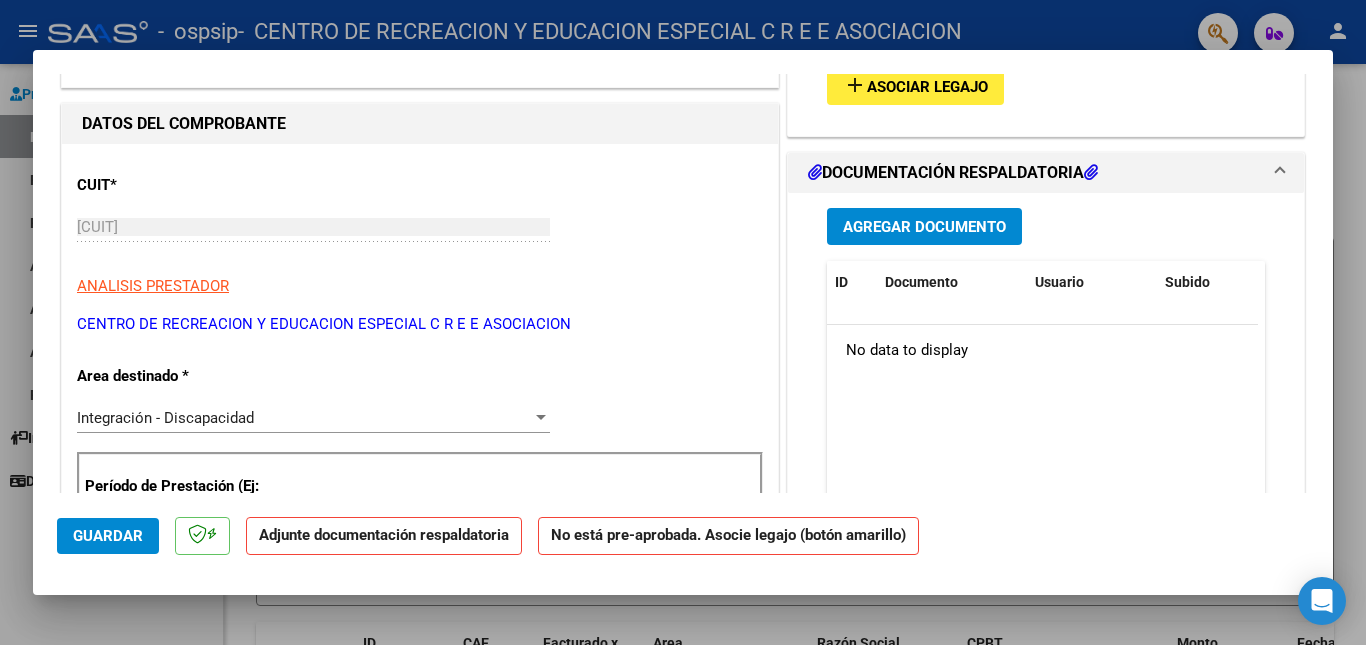 click on "Asociar Legajo" at bounding box center (927, 87) 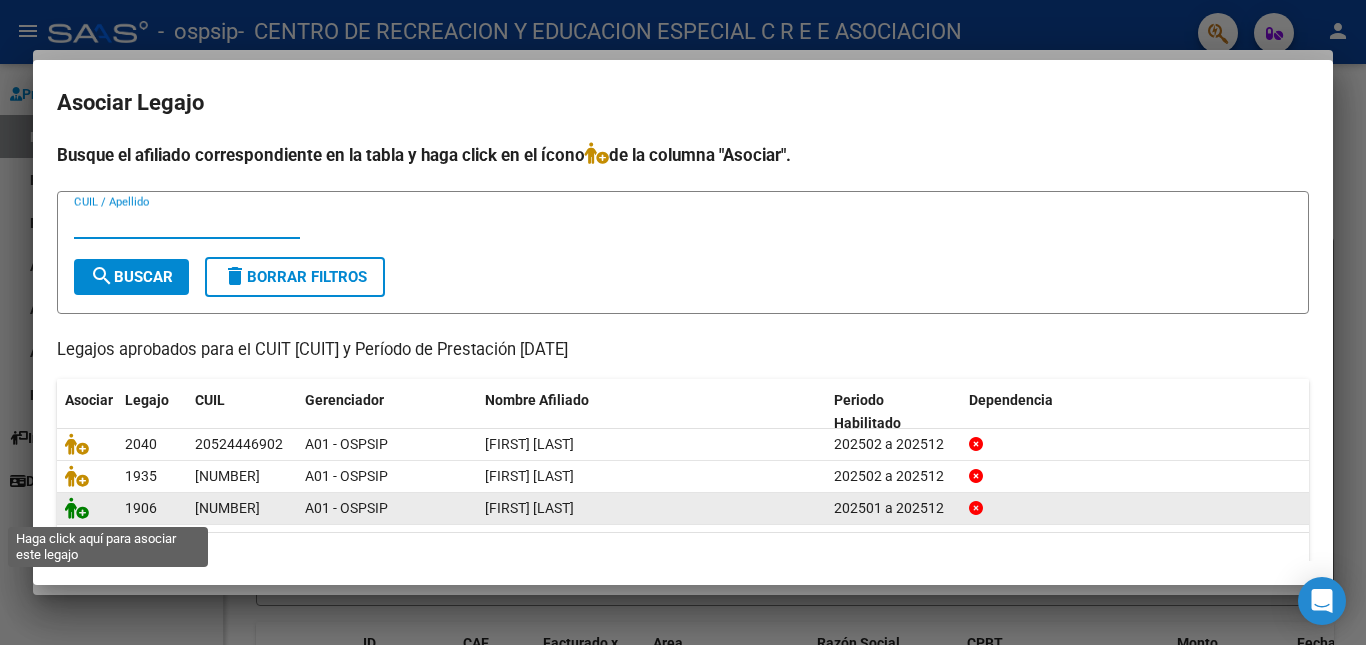 click 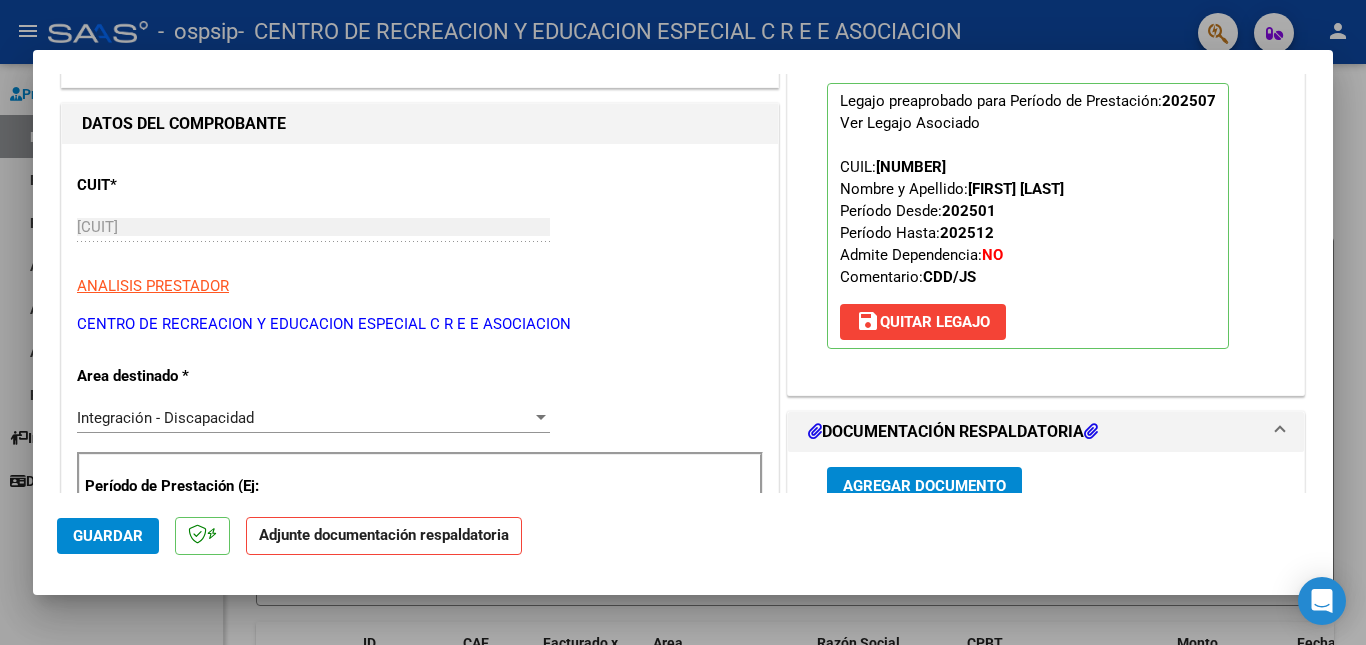 scroll, scrollTop: 345, scrollLeft: 0, axis: vertical 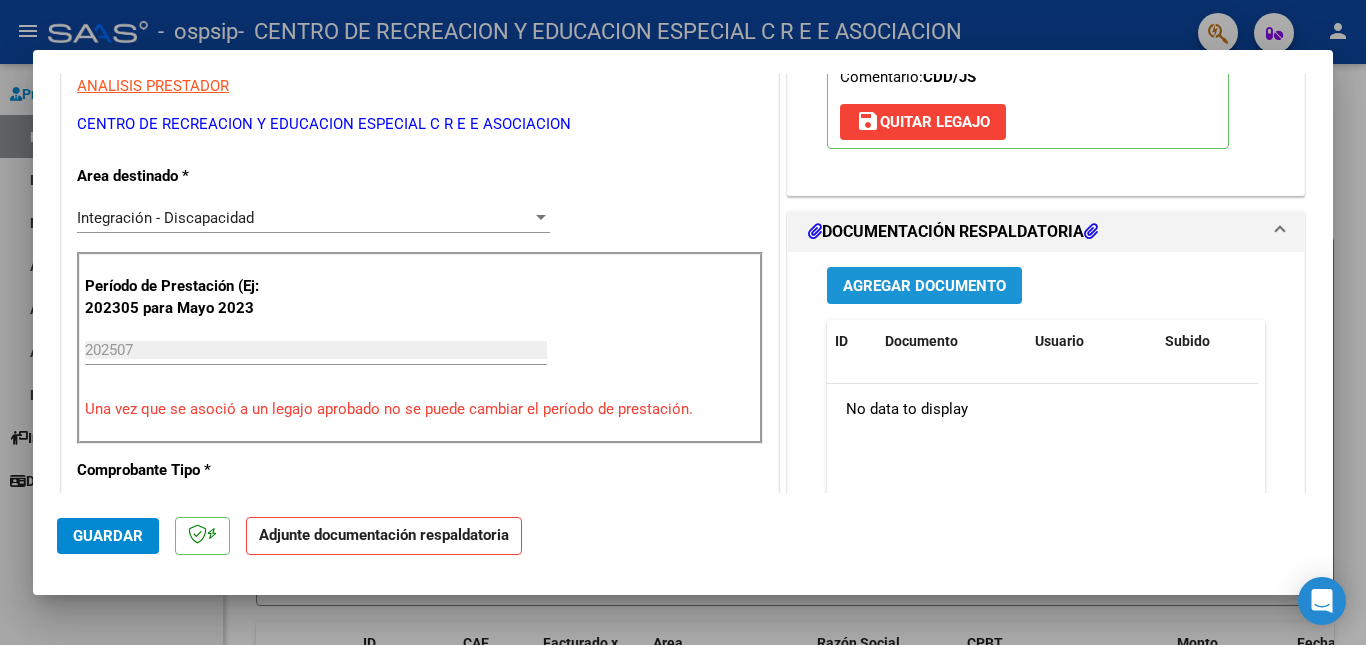click on "Agregar Documento" at bounding box center [924, 286] 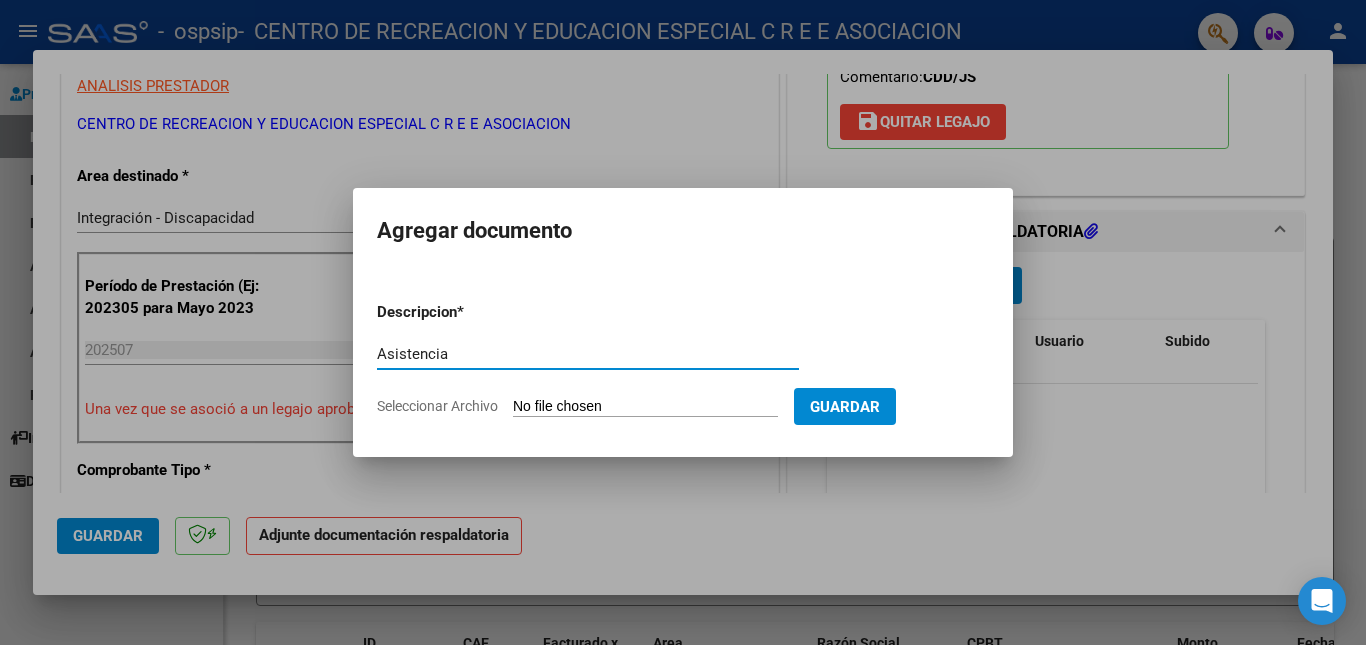 type on "Asistencia" 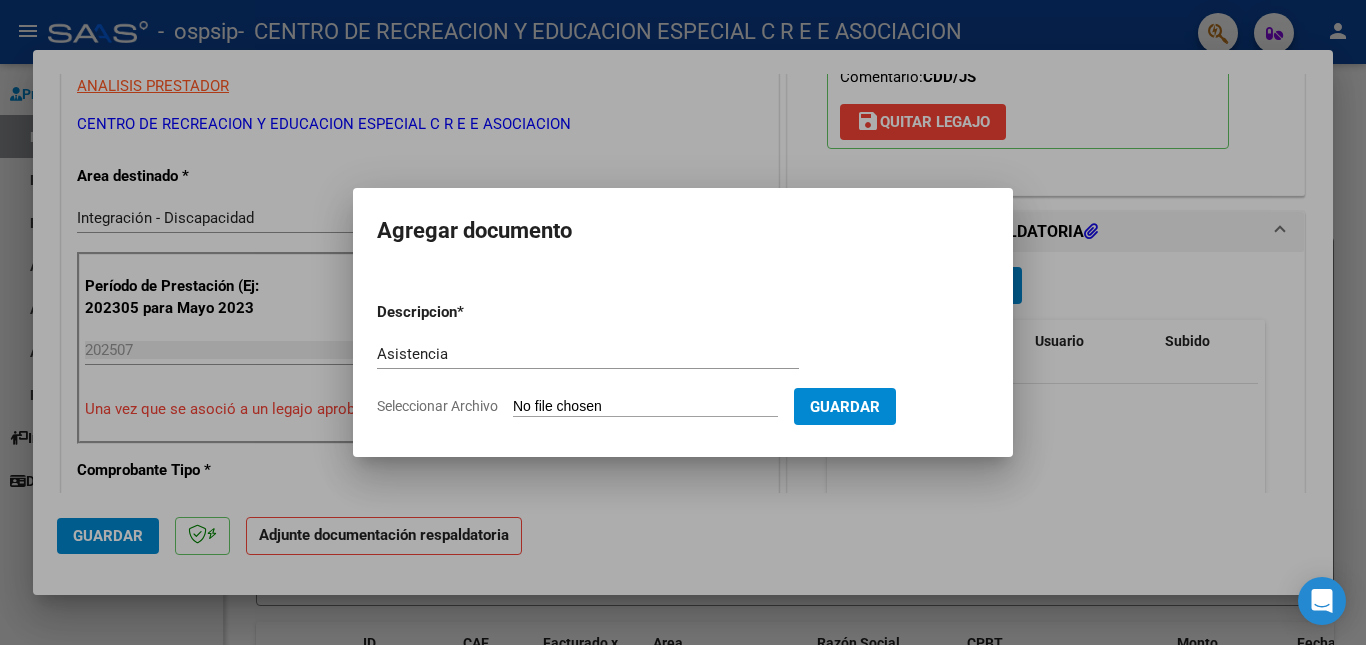 type on "C:\fakepath\[FILENAME] [DATE].pdf" 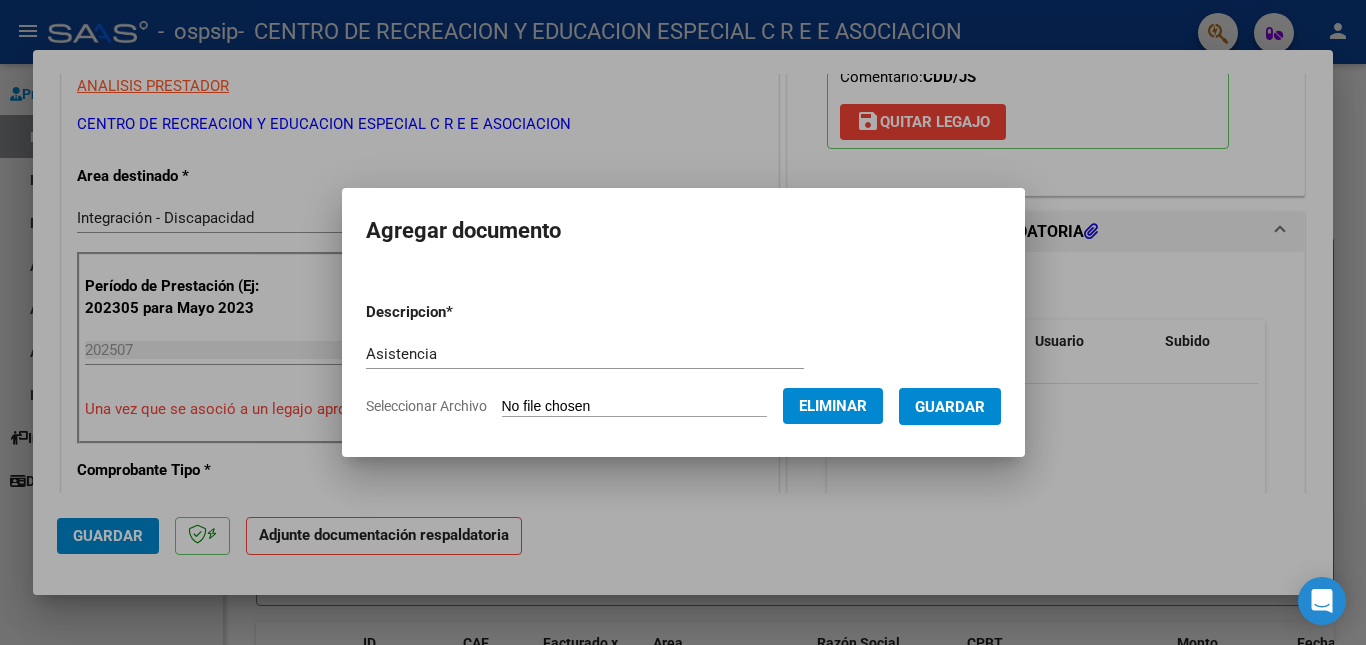 click on "Guardar" at bounding box center [950, 407] 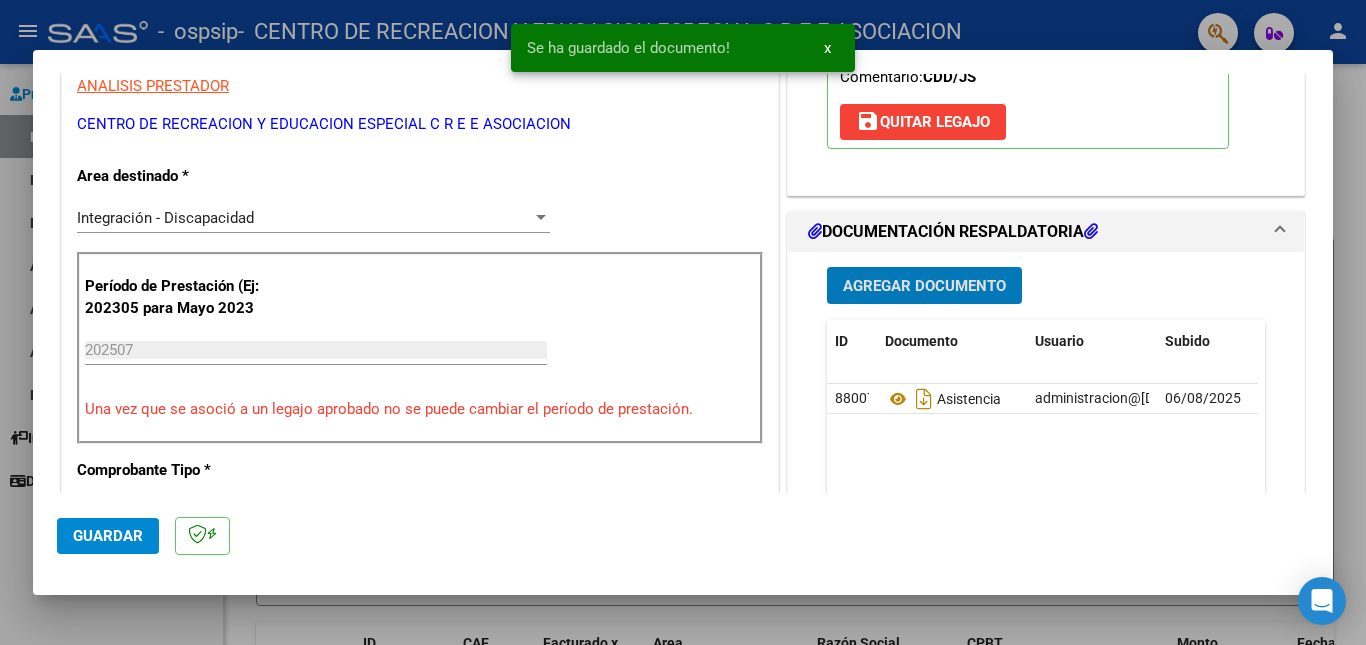 click on "Agregar Documento" at bounding box center (924, 286) 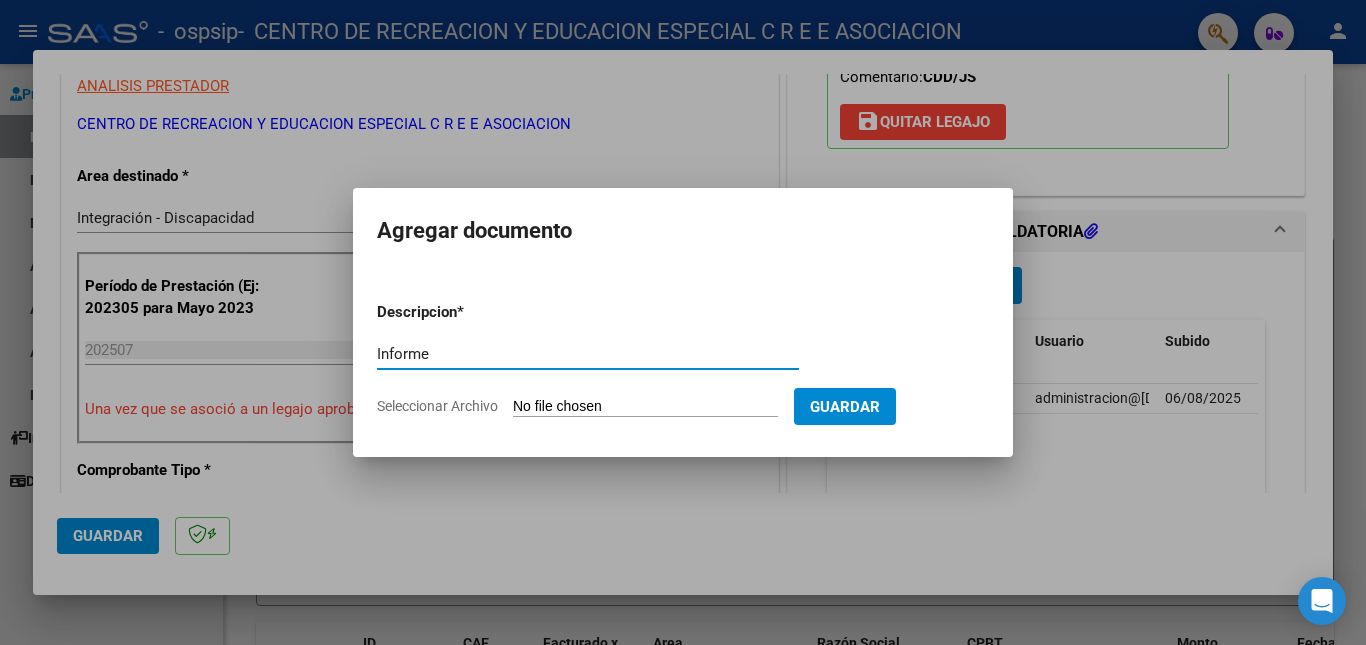 type on "Informe" 